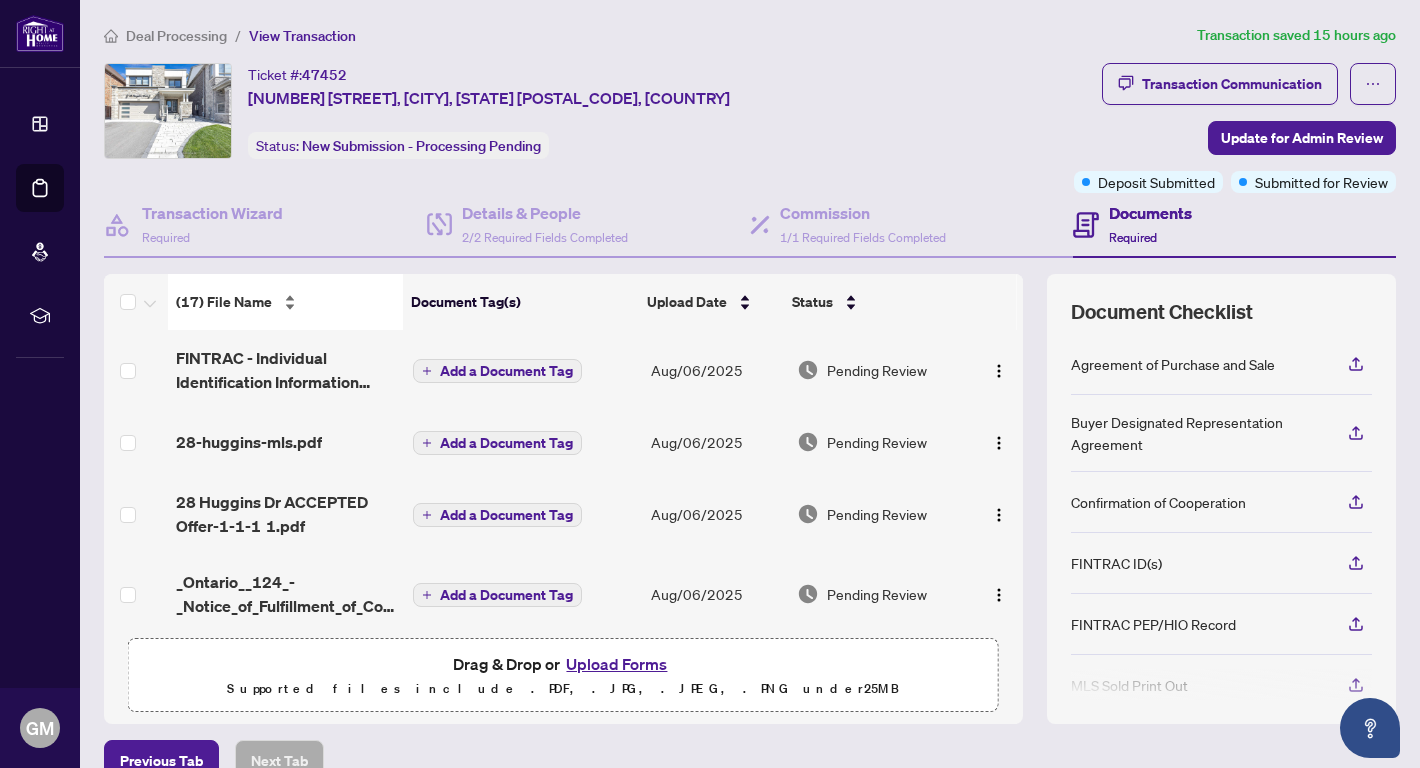scroll, scrollTop: 0, scrollLeft: 0, axis: both 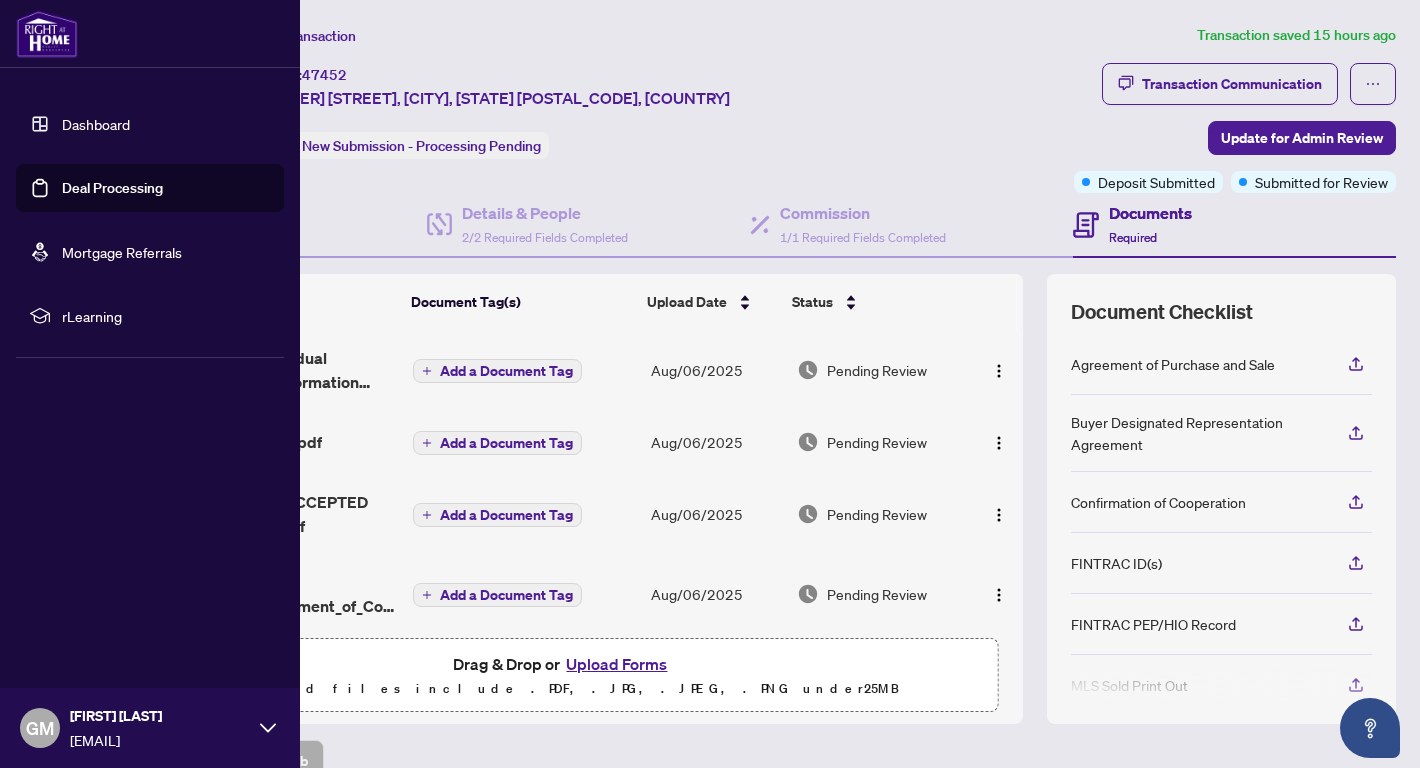 click on "Dashboard" at bounding box center [96, 124] 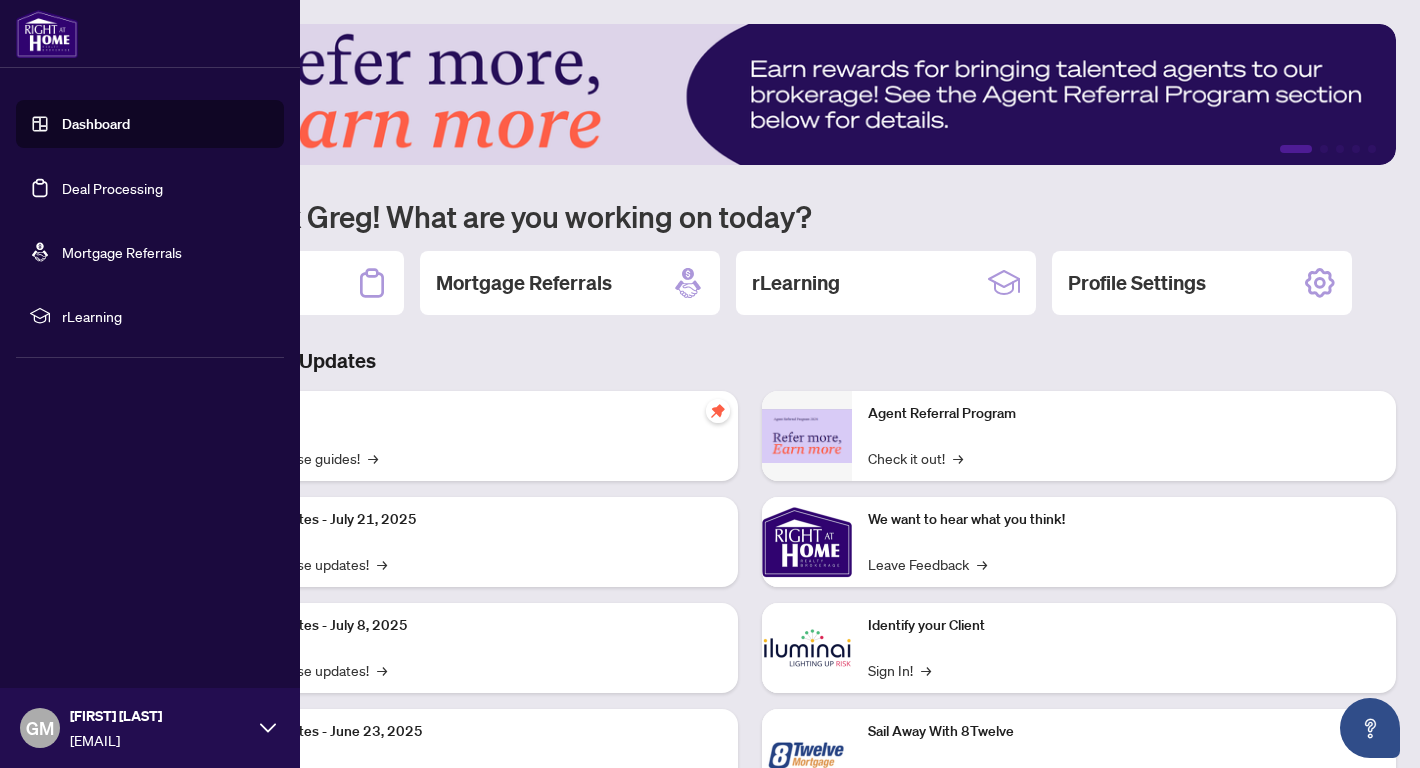click on "Deal Processing" at bounding box center (112, 188) 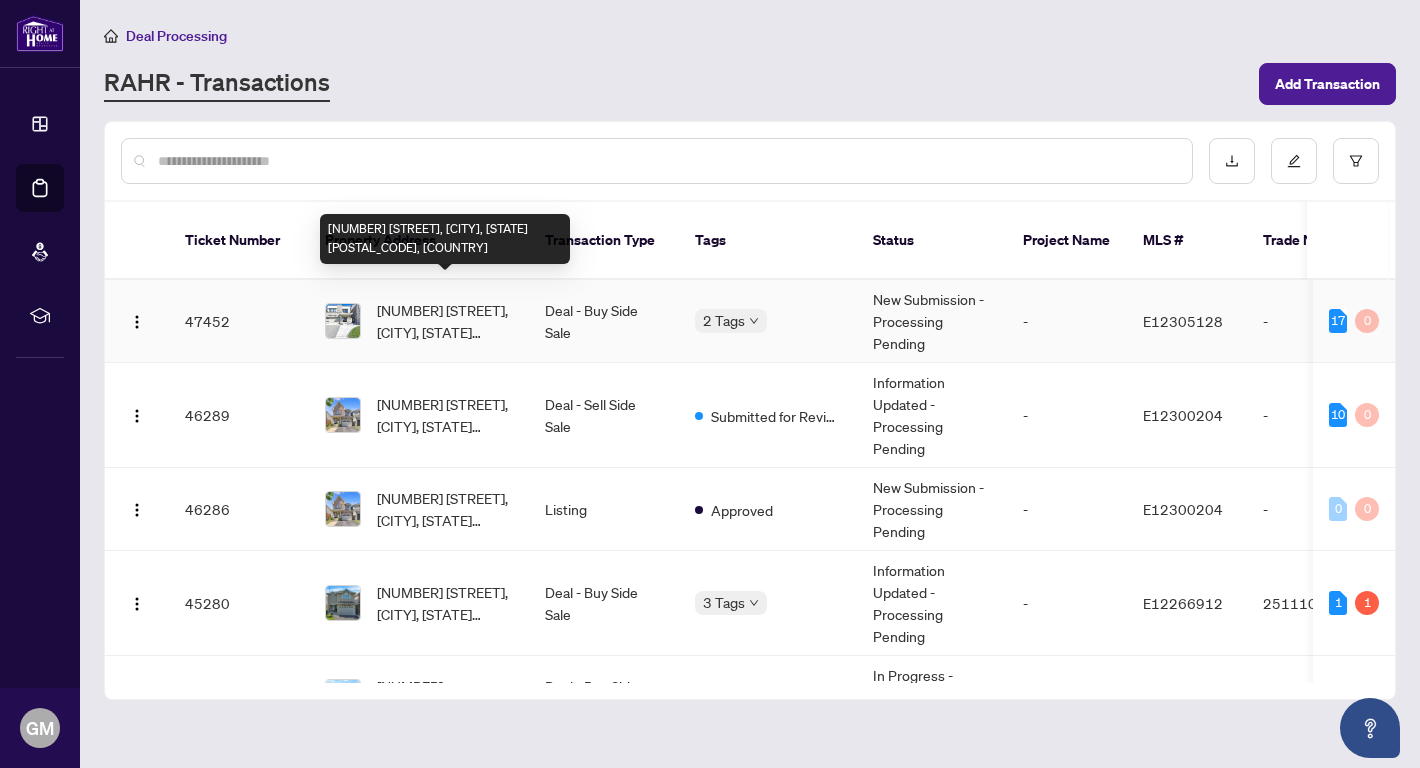 click on "[NUMBER] [STREET], [CITY], [STATE] [POSTAL_CODE], [COUNTRY]" at bounding box center (445, 321) 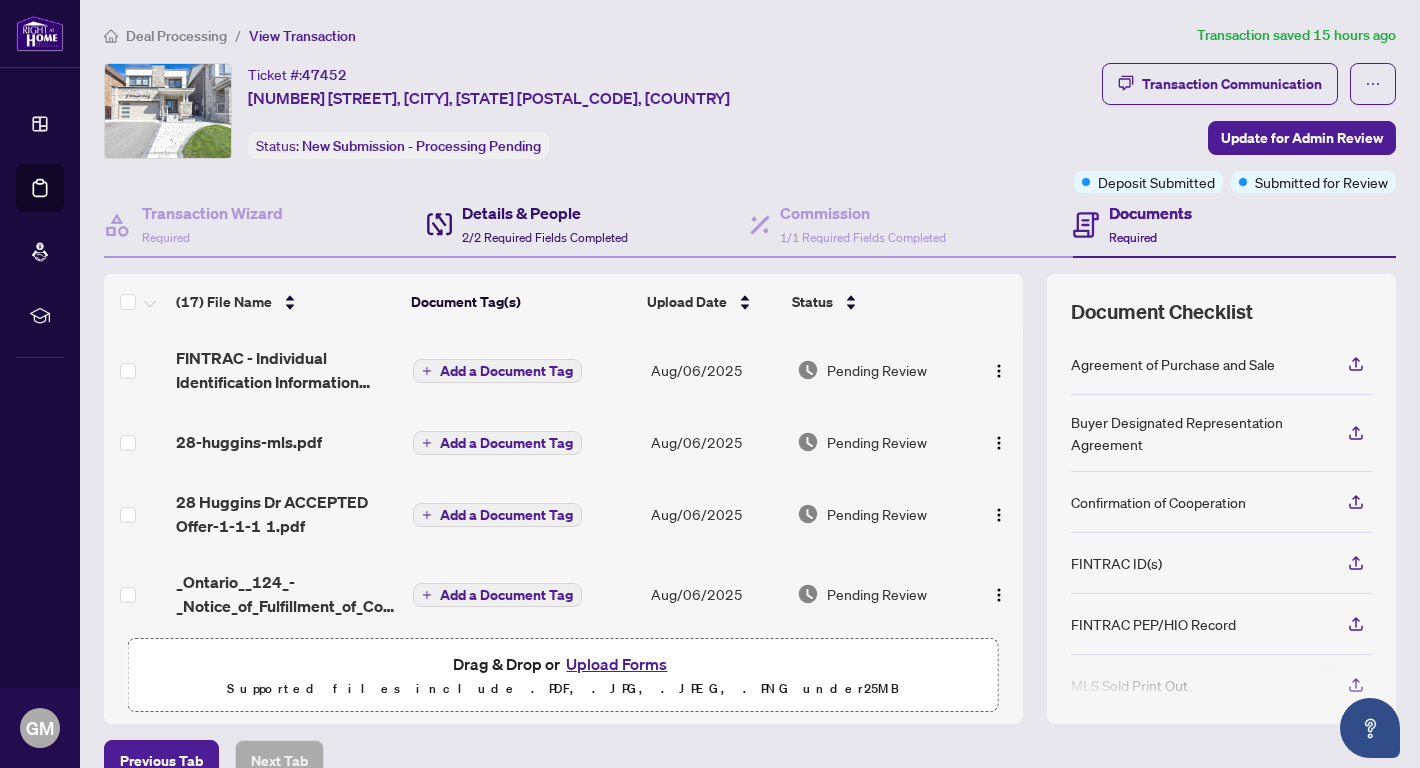 click on "Details & People" at bounding box center [545, 213] 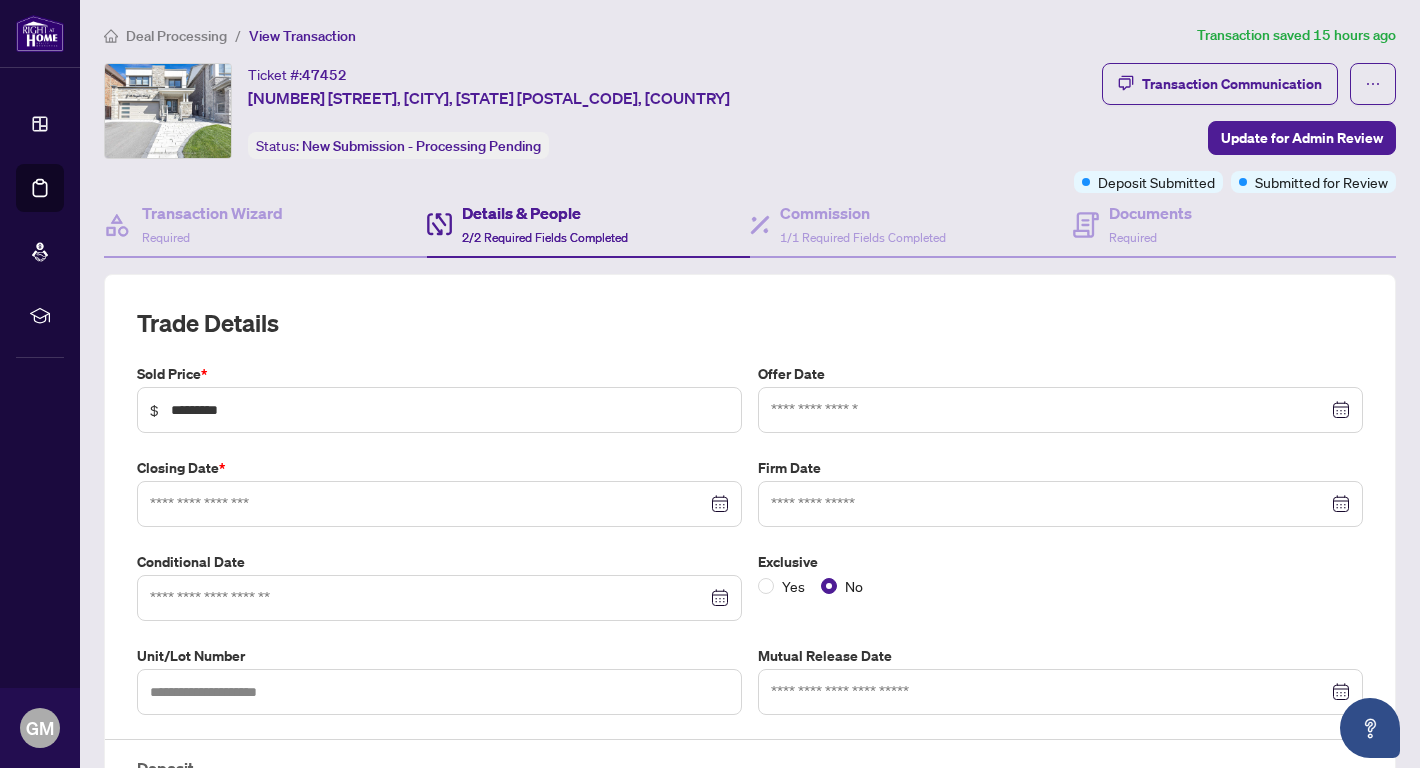 type on "**********" 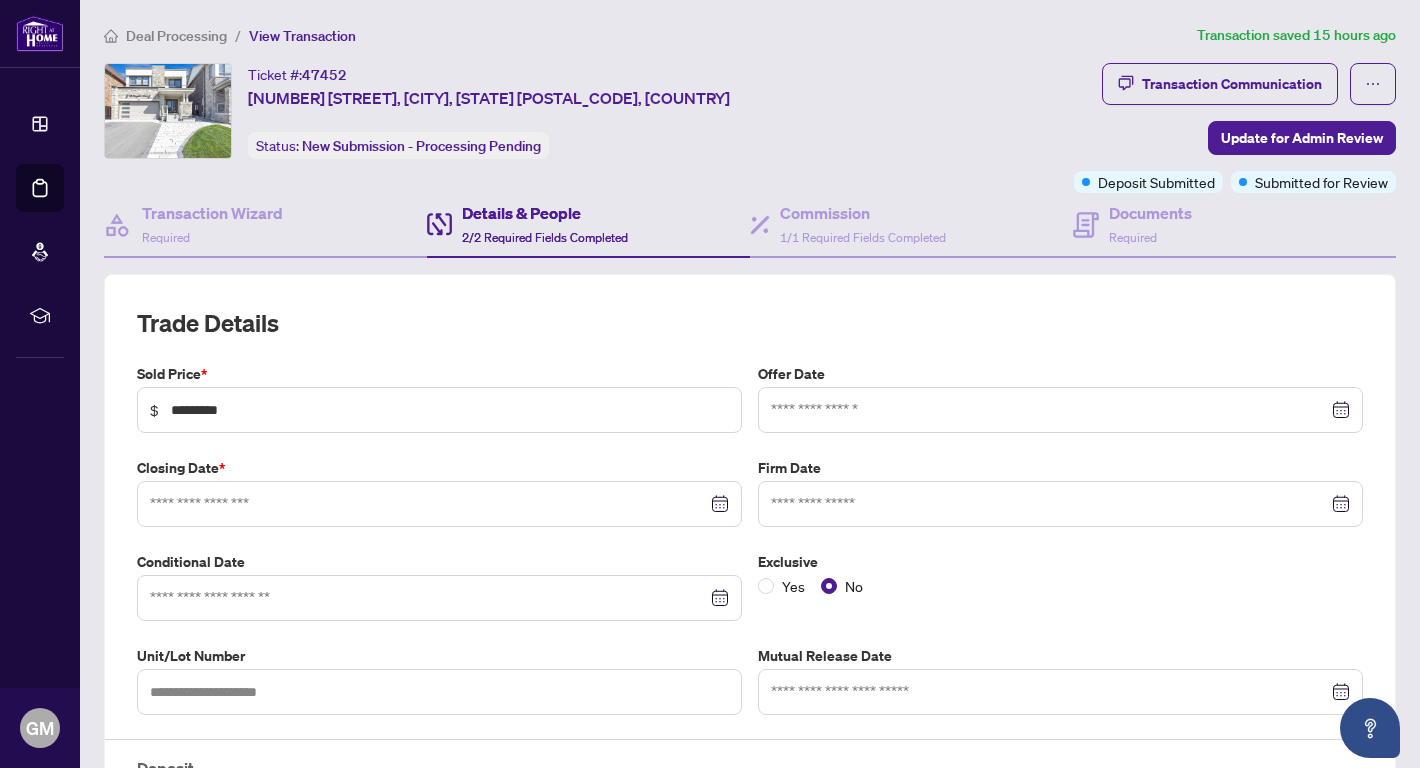 type on "**********" 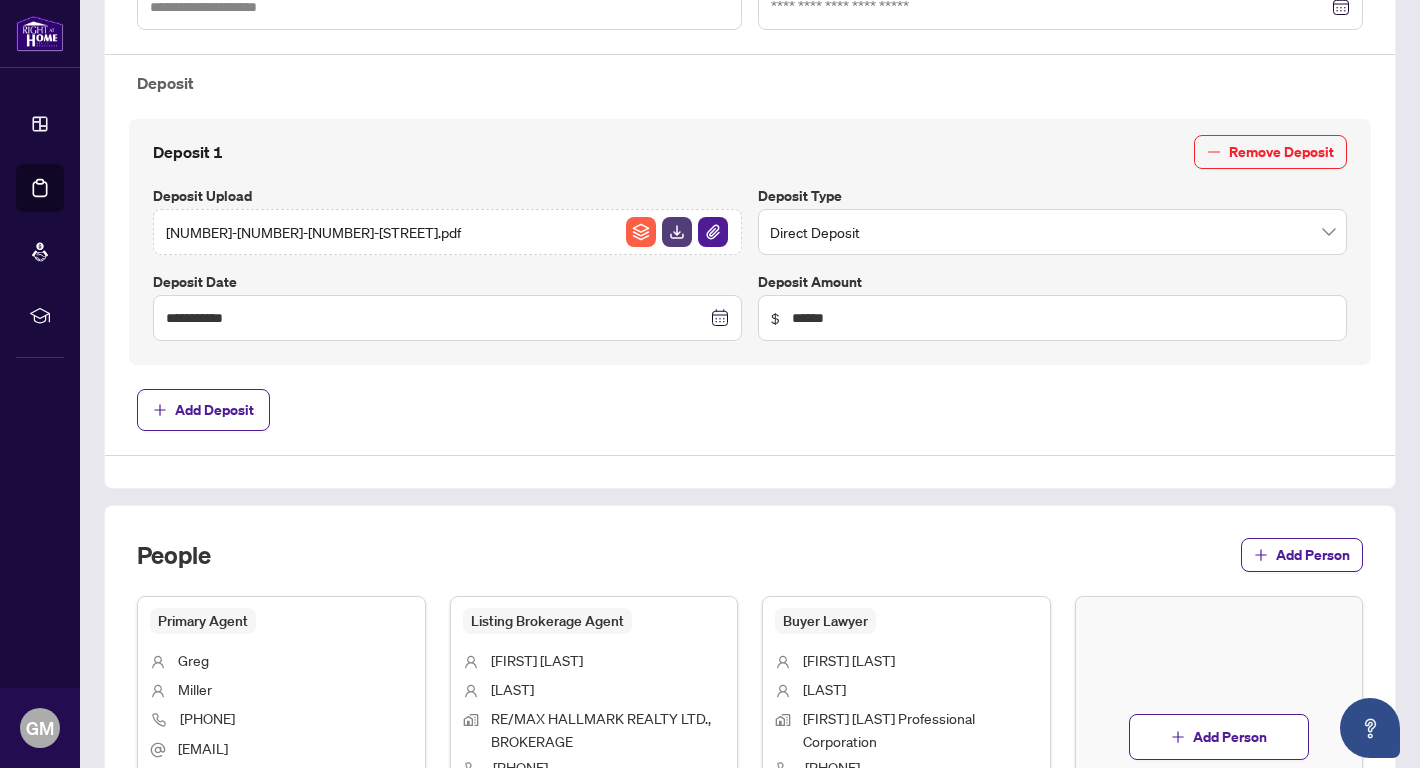 scroll, scrollTop: 977, scrollLeft: 0, axis: vertical 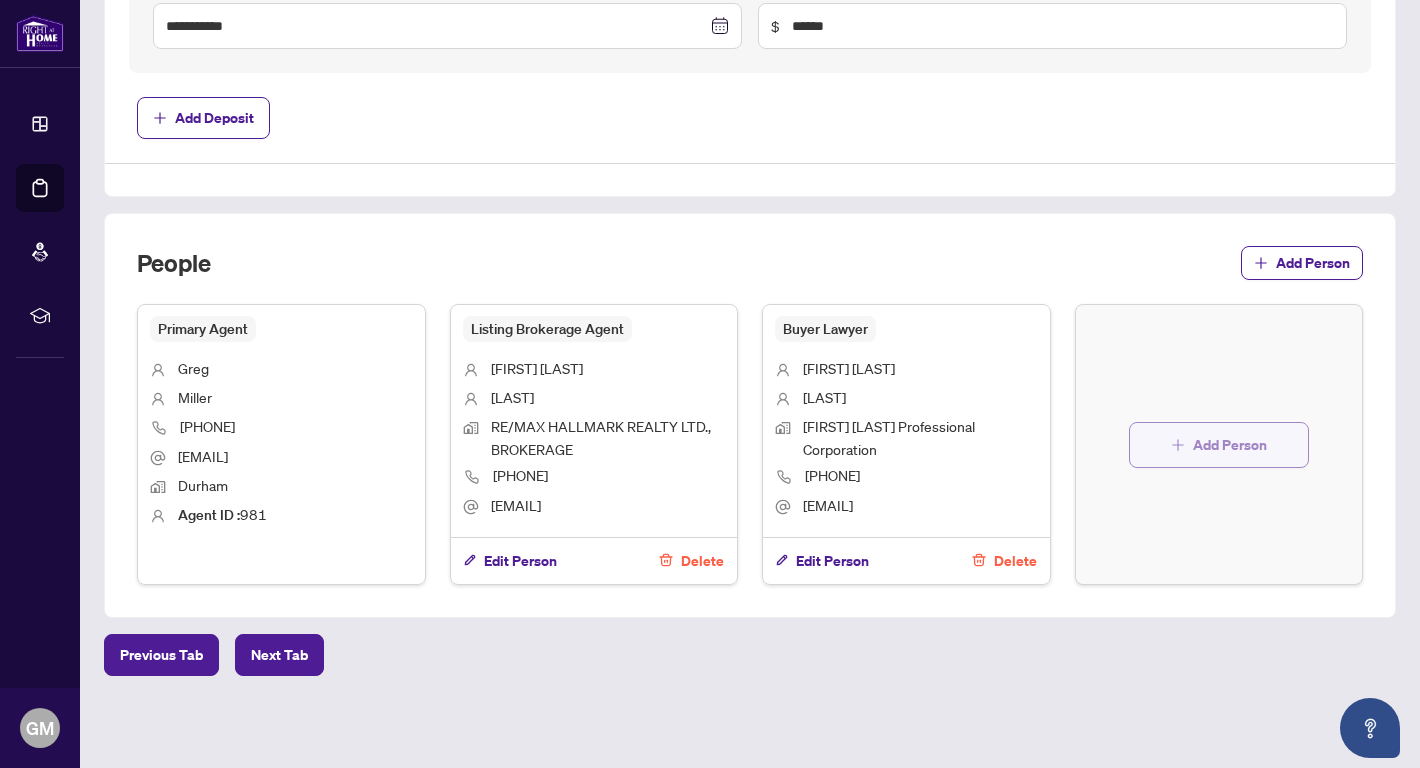 click on "Add Person" at bounding box center (1230, 445) 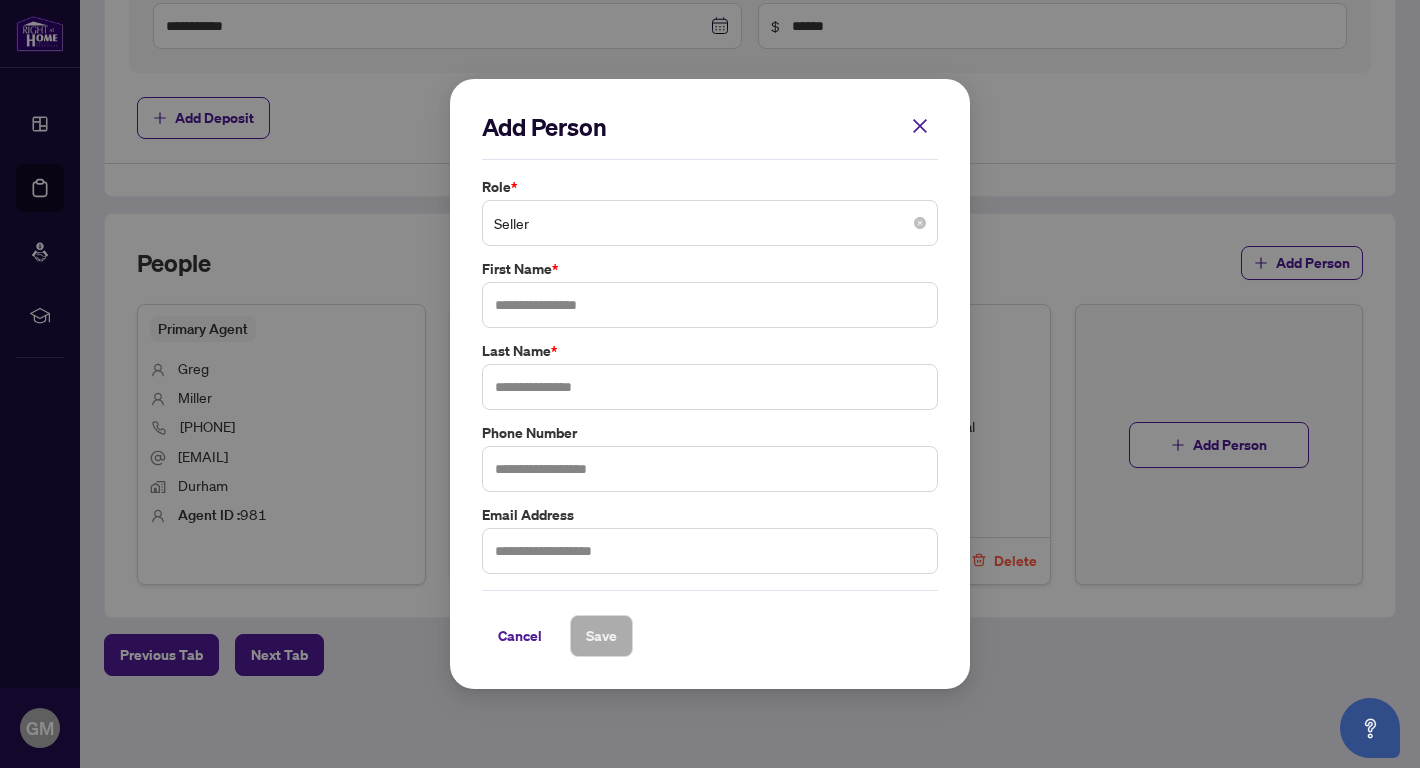 click on "Seller" at bounding box center (710, 223) 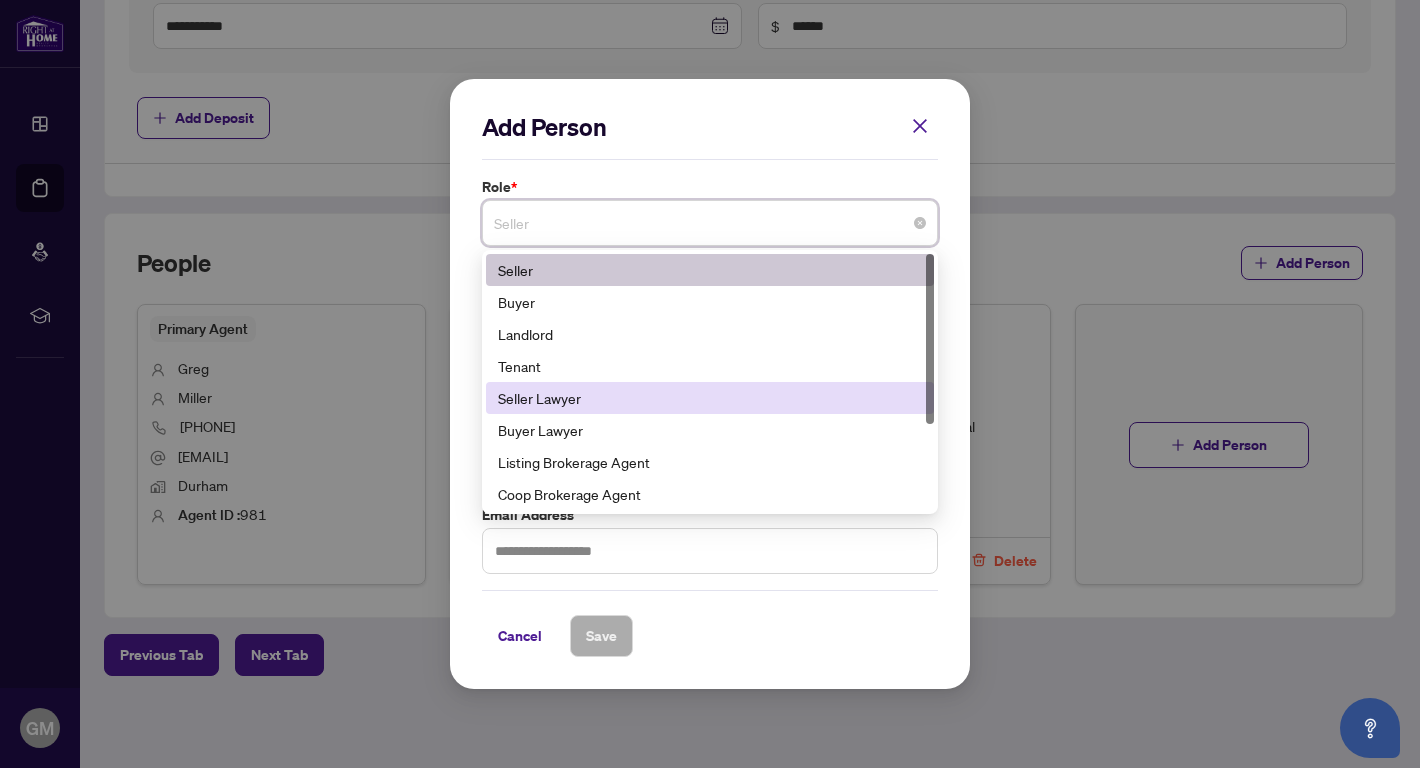 click on "Seller Lawyer" at bounding box center (710, 398) 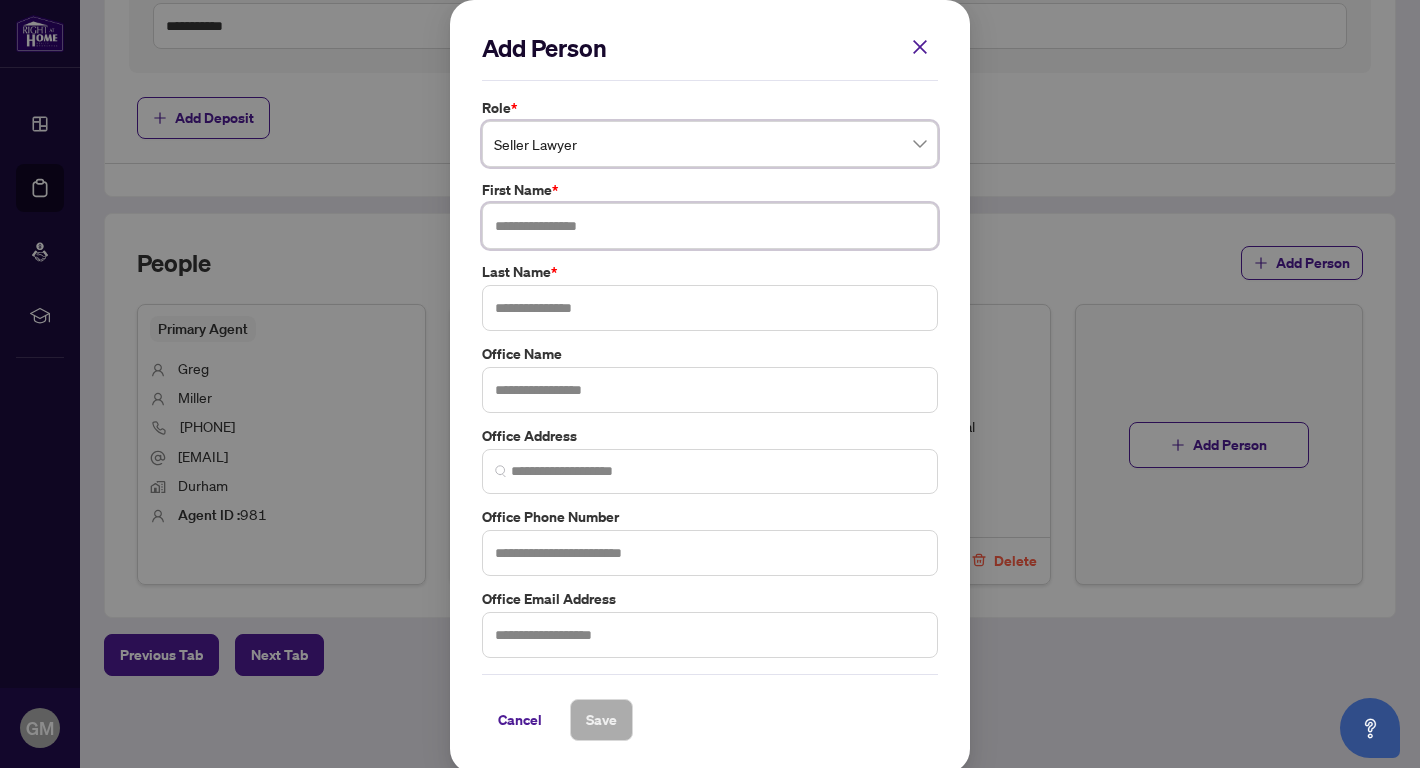 click at bounding box center [710, 226] 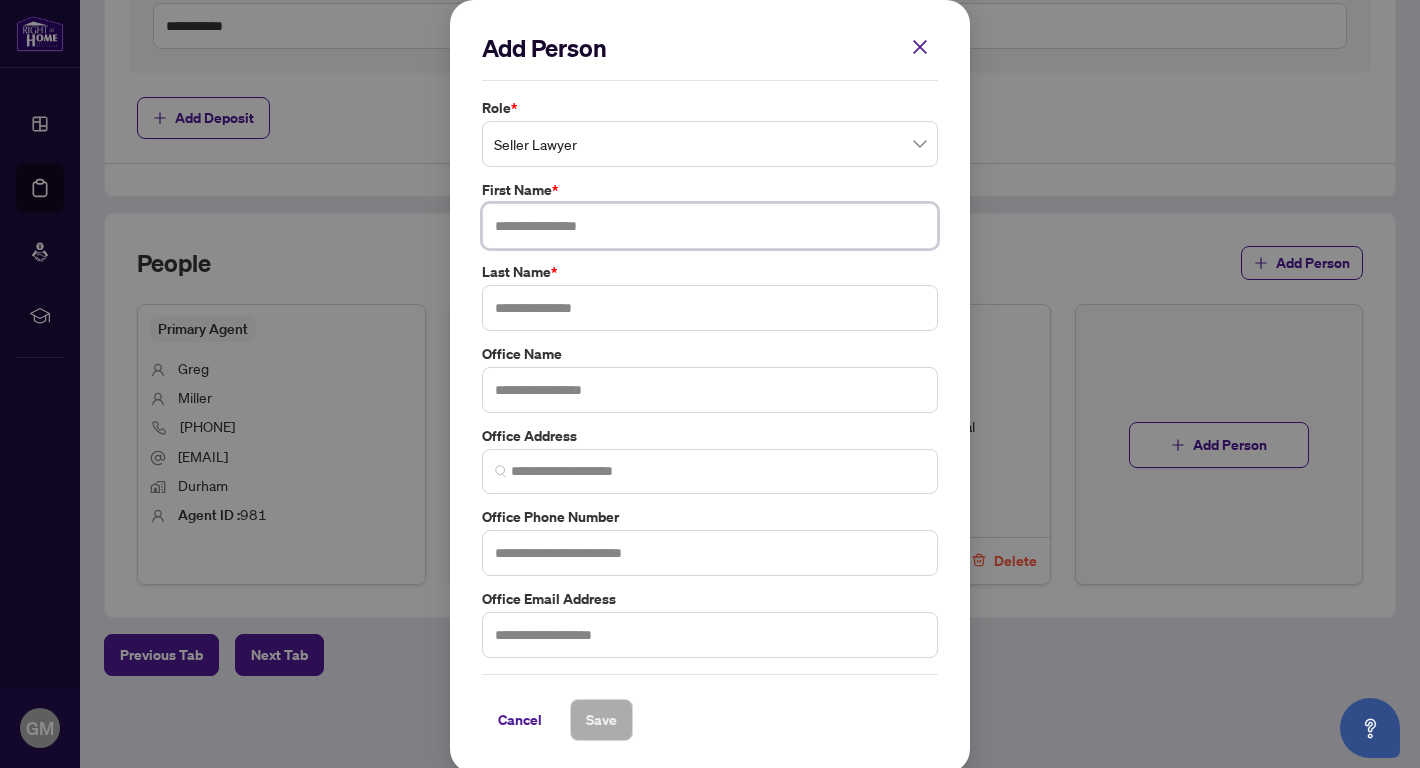 paste on "**********" 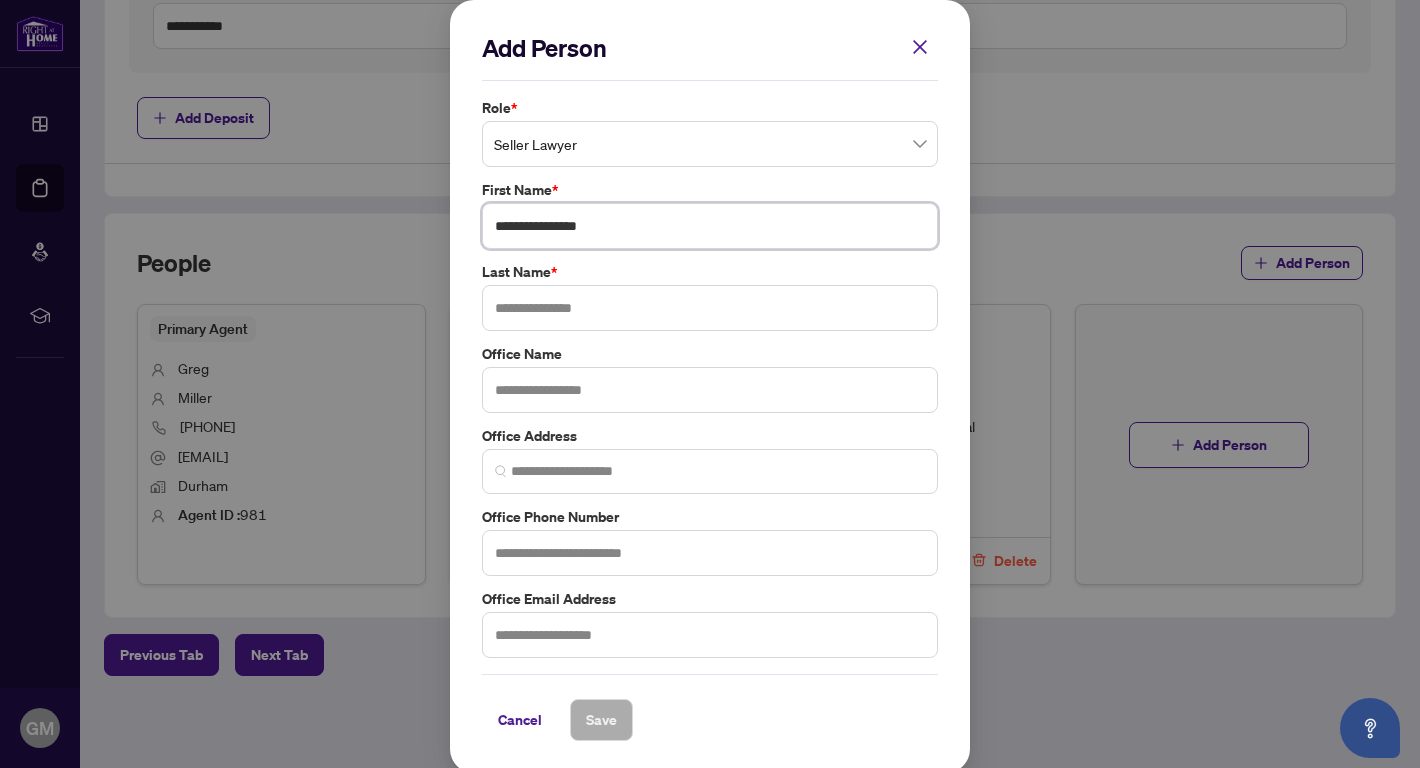 drag, startPoint x: 569, startPoint y: 224, endPoint x: 750, endPoint y: 247, distance: 182.45547 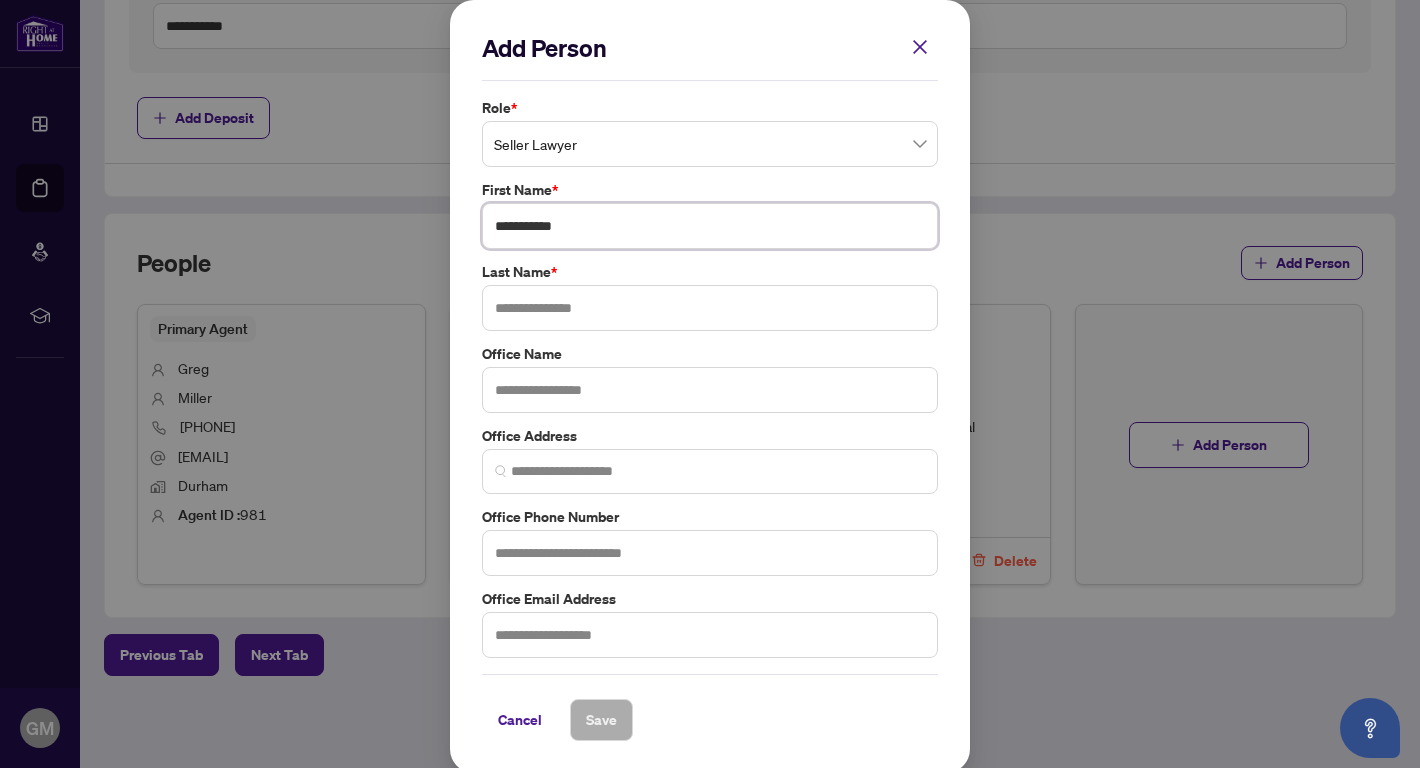 type on "**********" 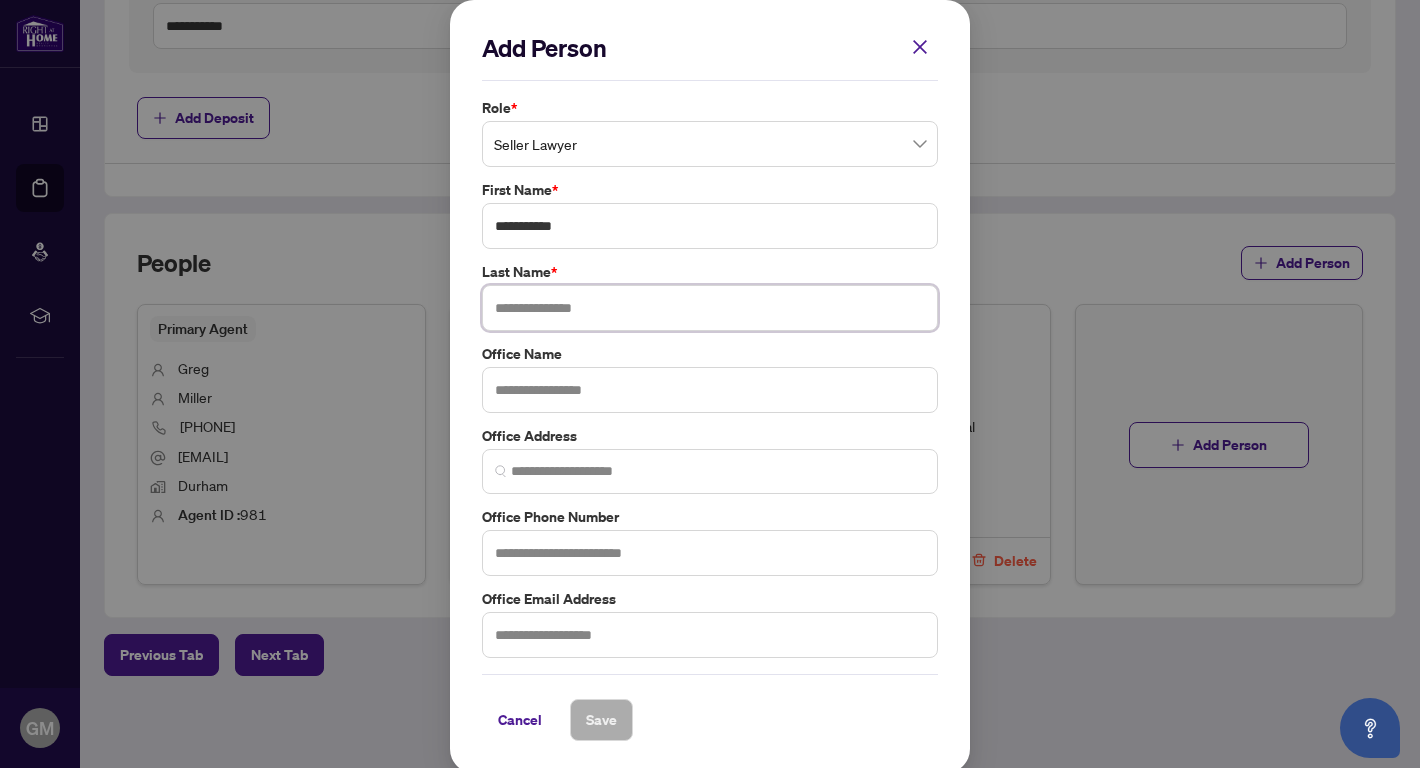 click at bounding box center (710, 308) 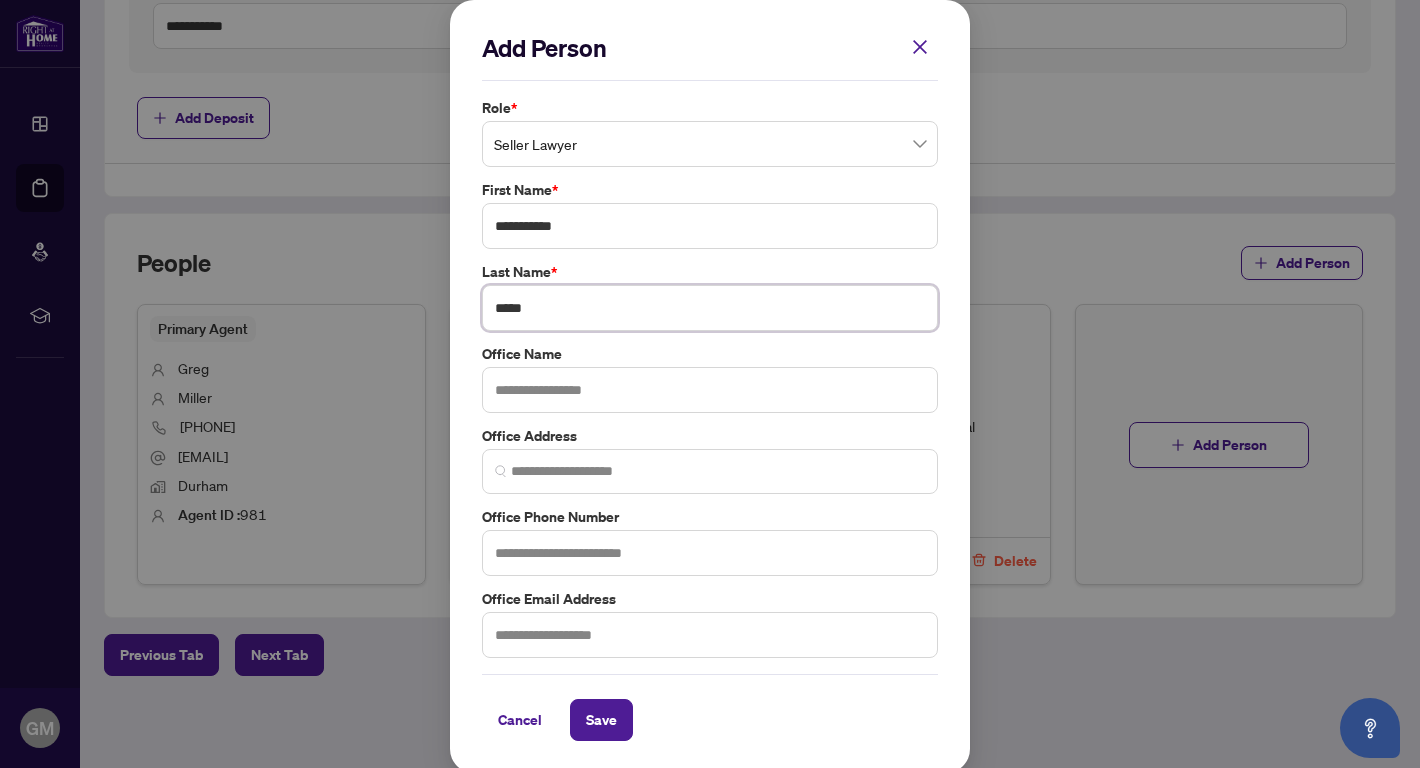 click on "*****" at bounding box center (710, 308) 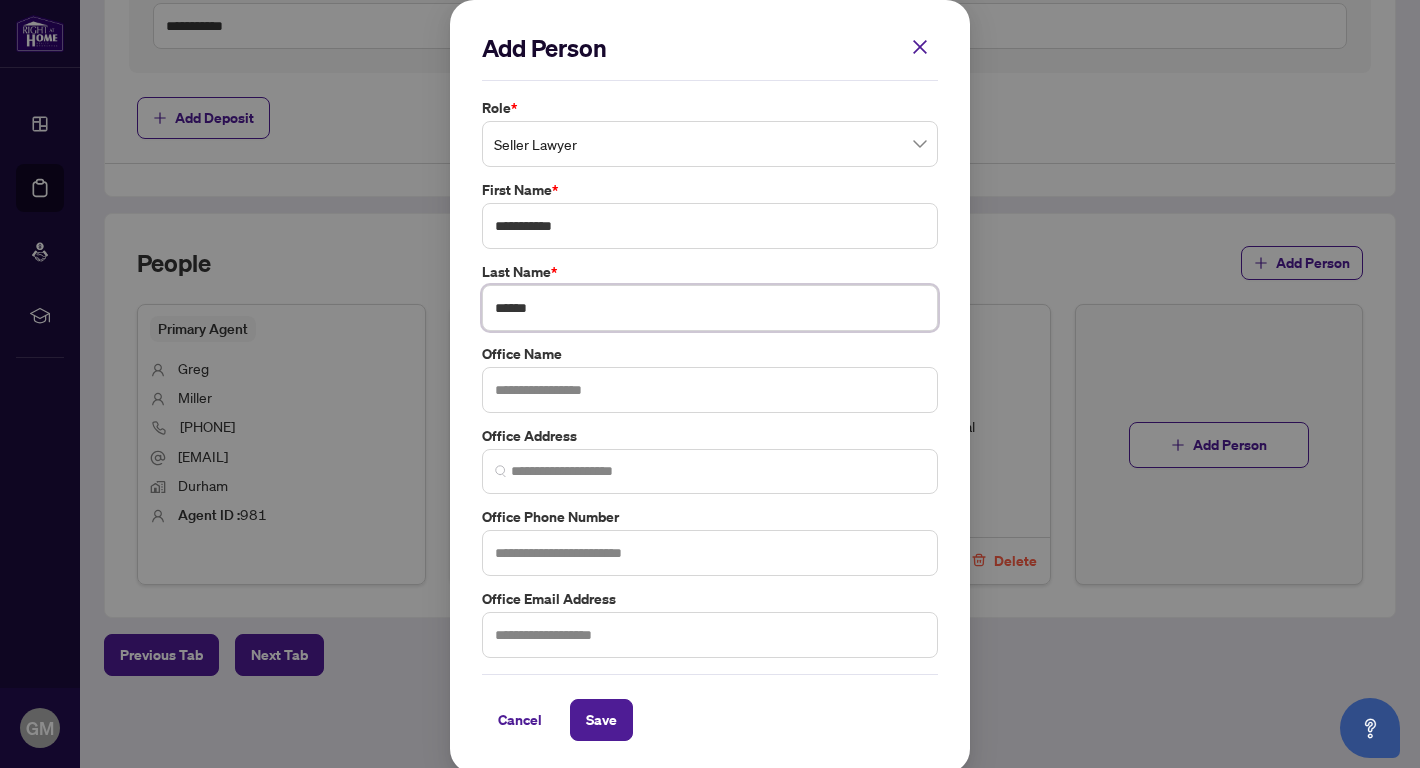 click on "******" at bounding box center (710, 308) 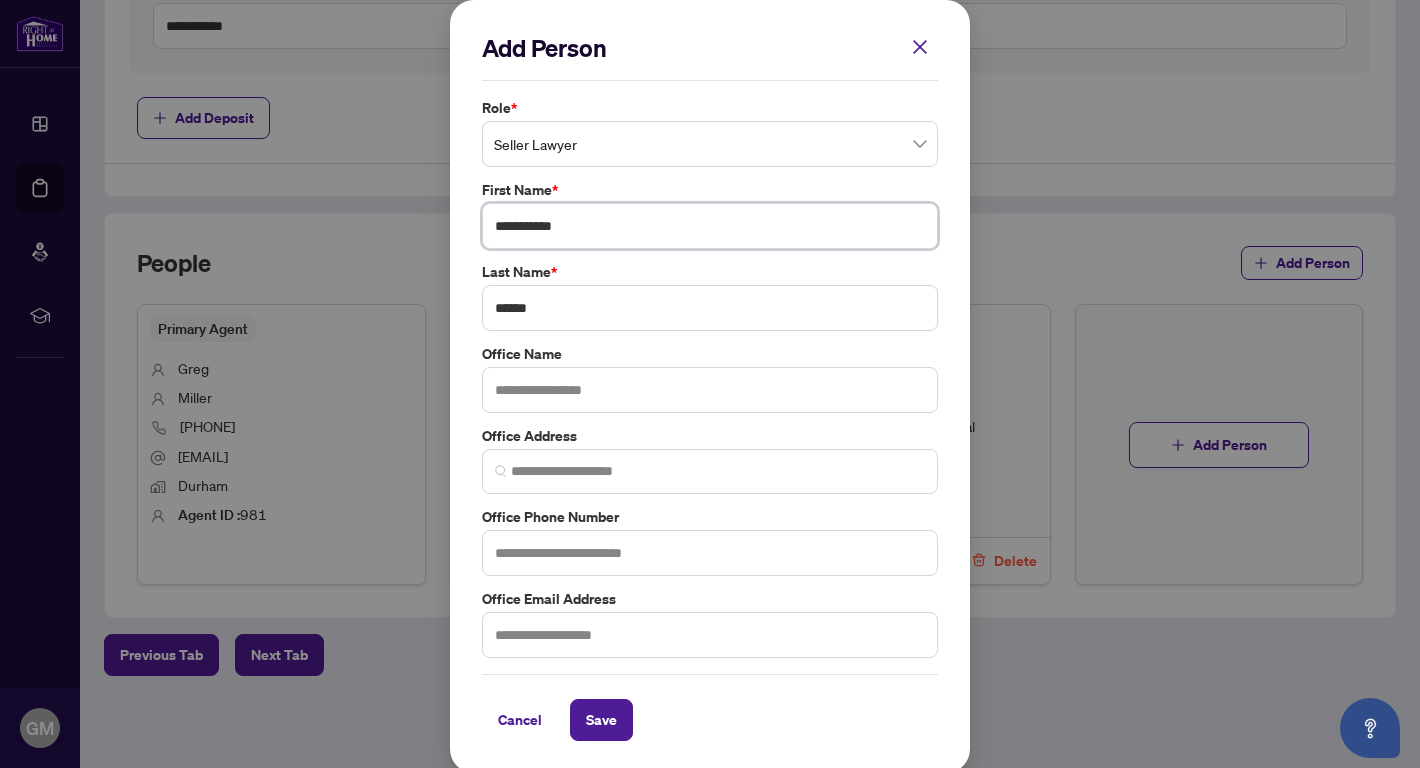 click on "**********" at bounding box center [710, 226] 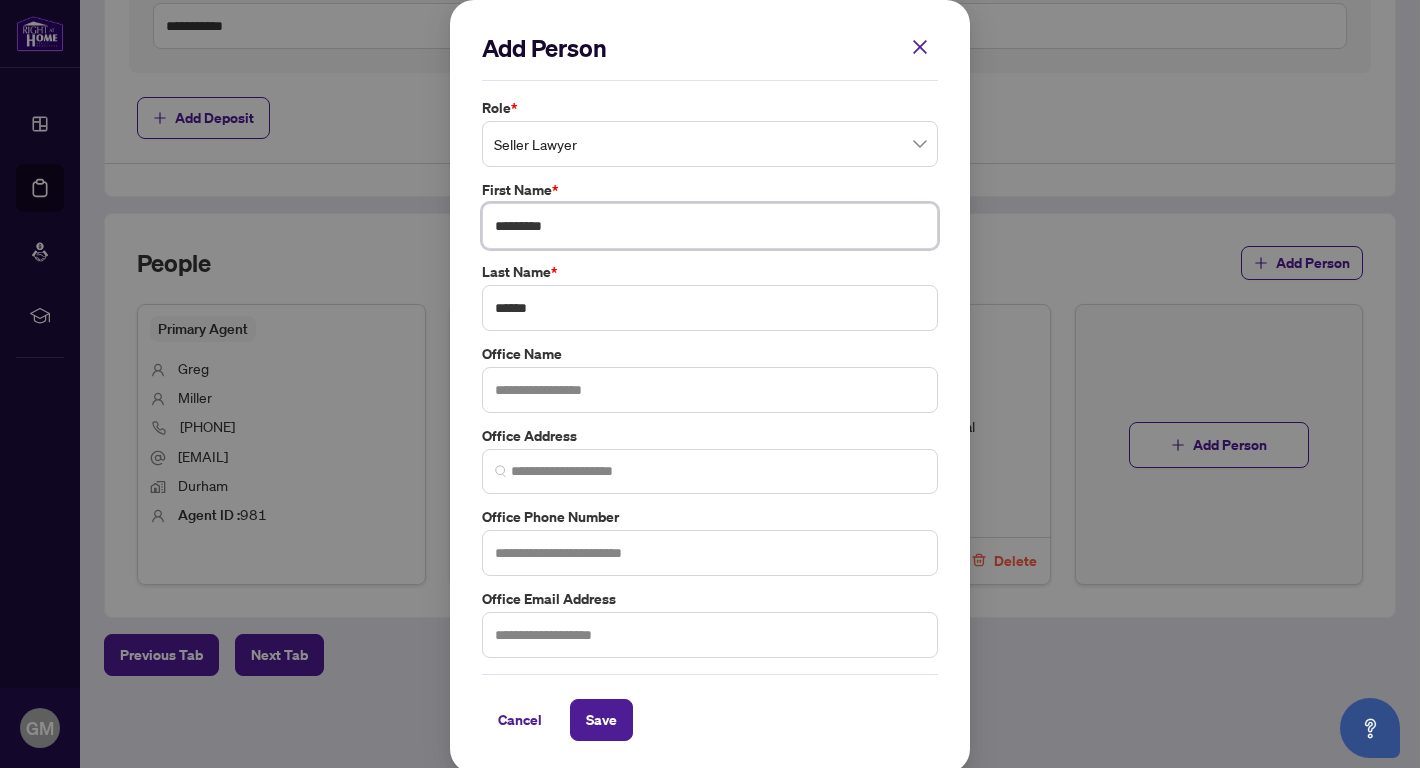 type on "*********" 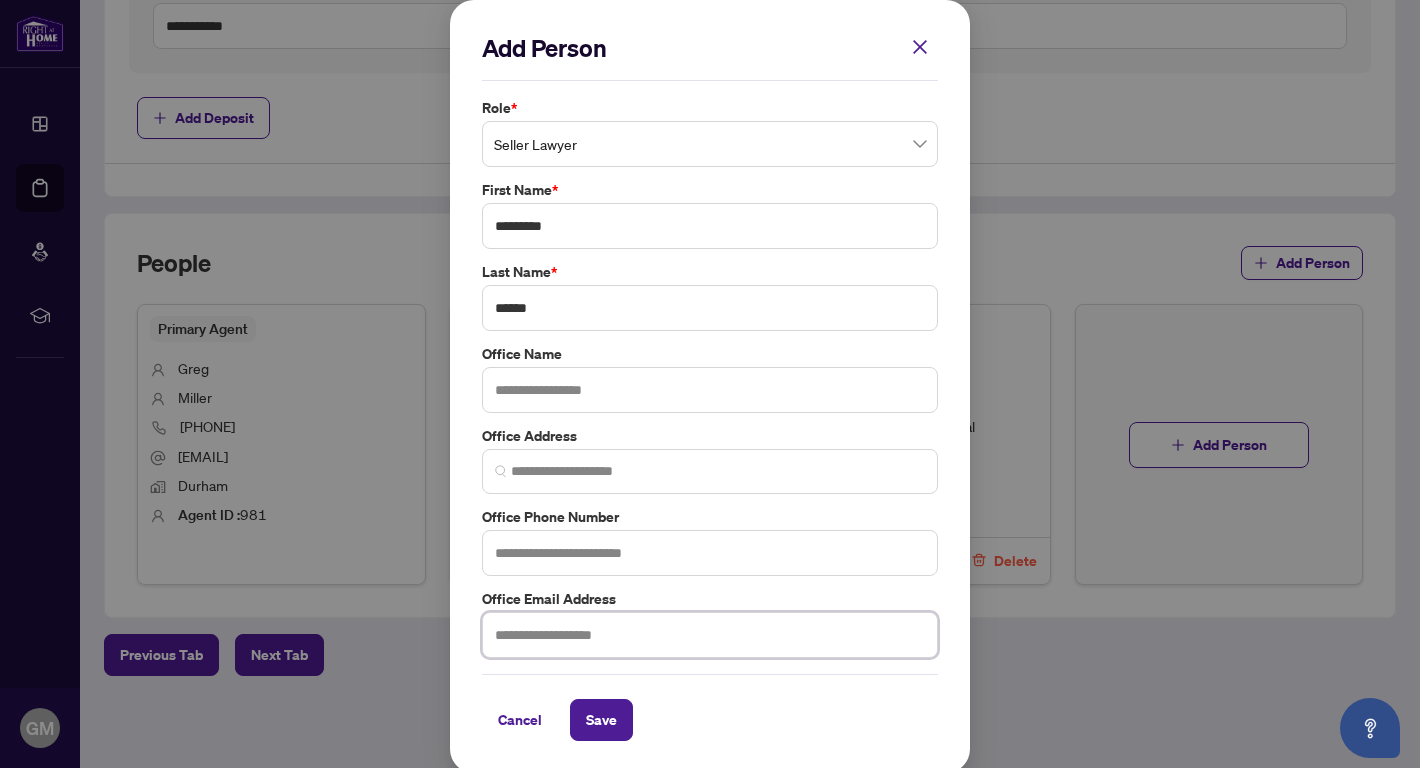 click at bounding box center (710, 635) 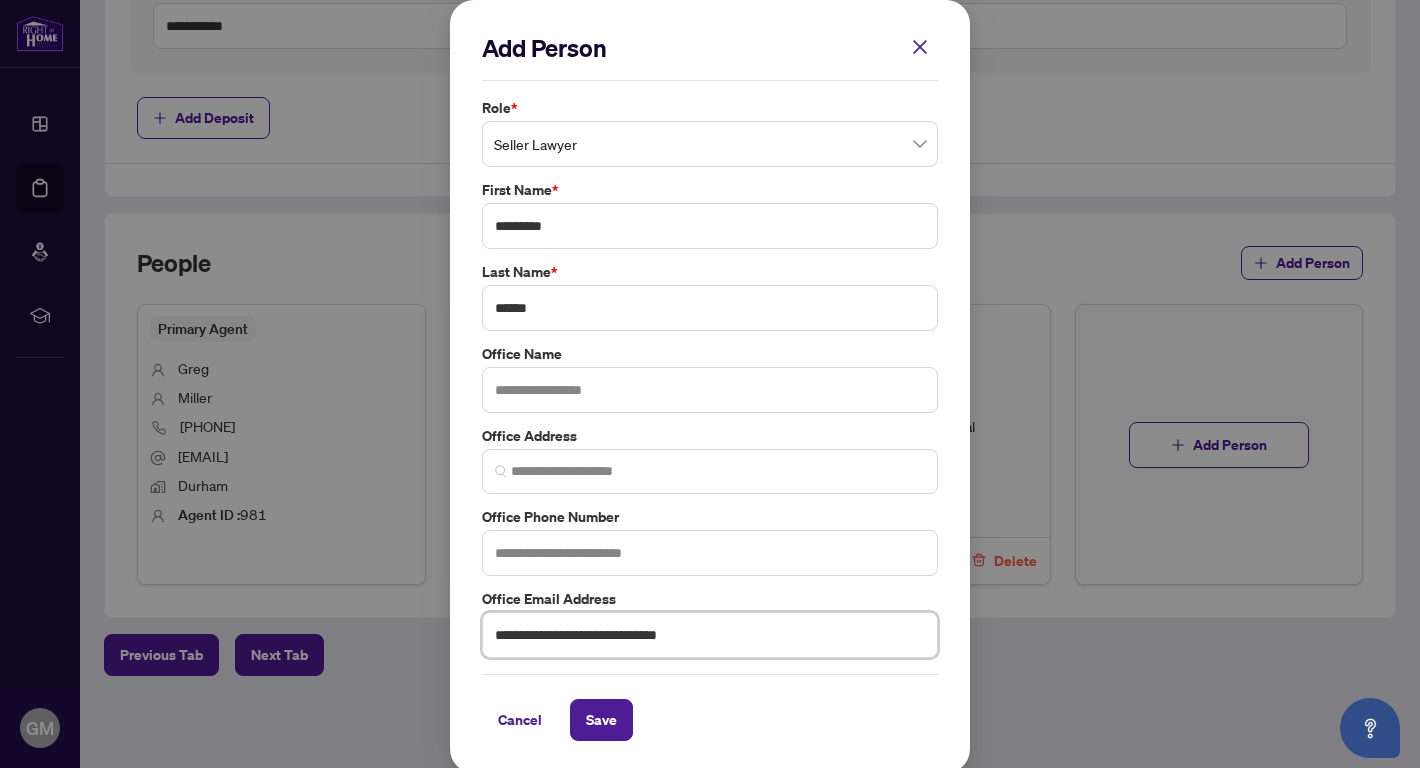 type on "**********" 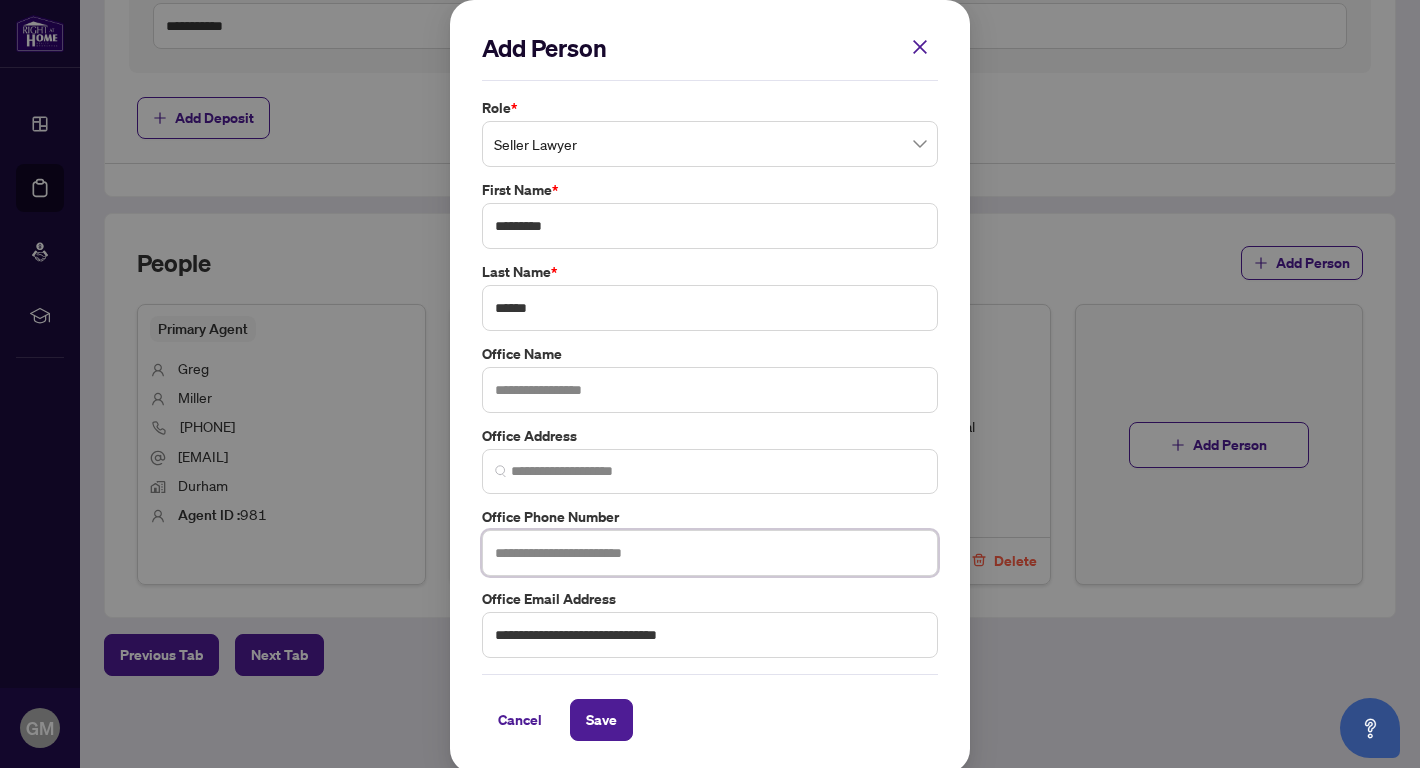 click at bounding box center (710, 553) 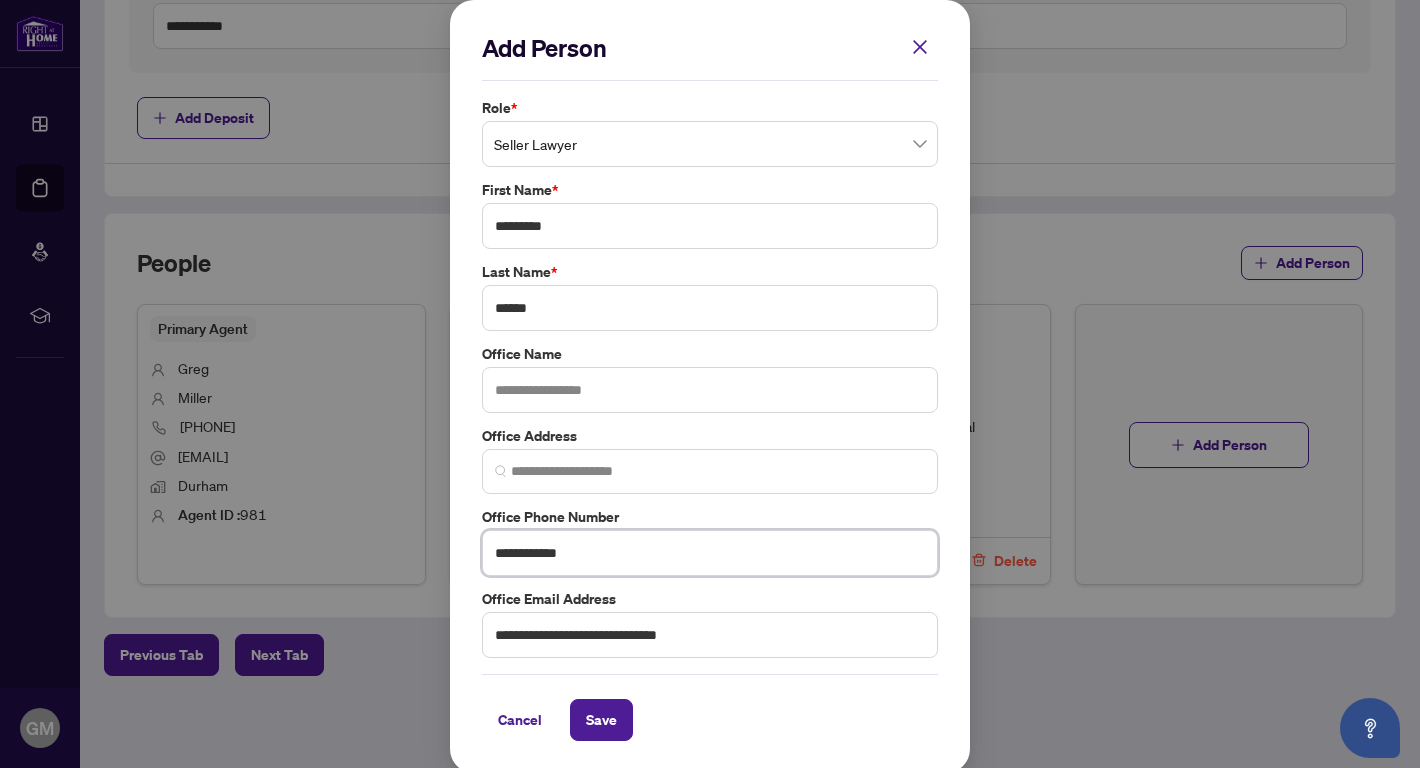type on "**********" 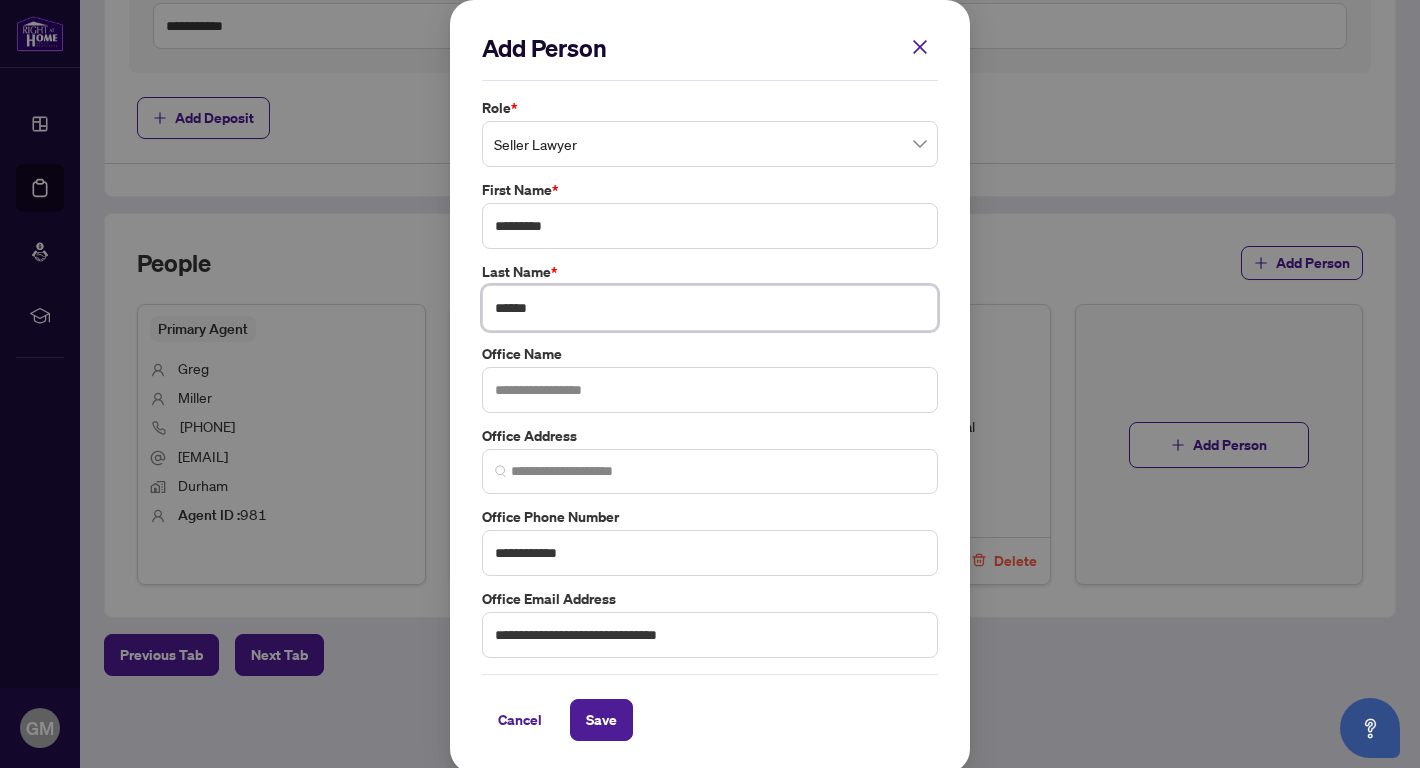 click on "******" at bounding box center (710, 308) 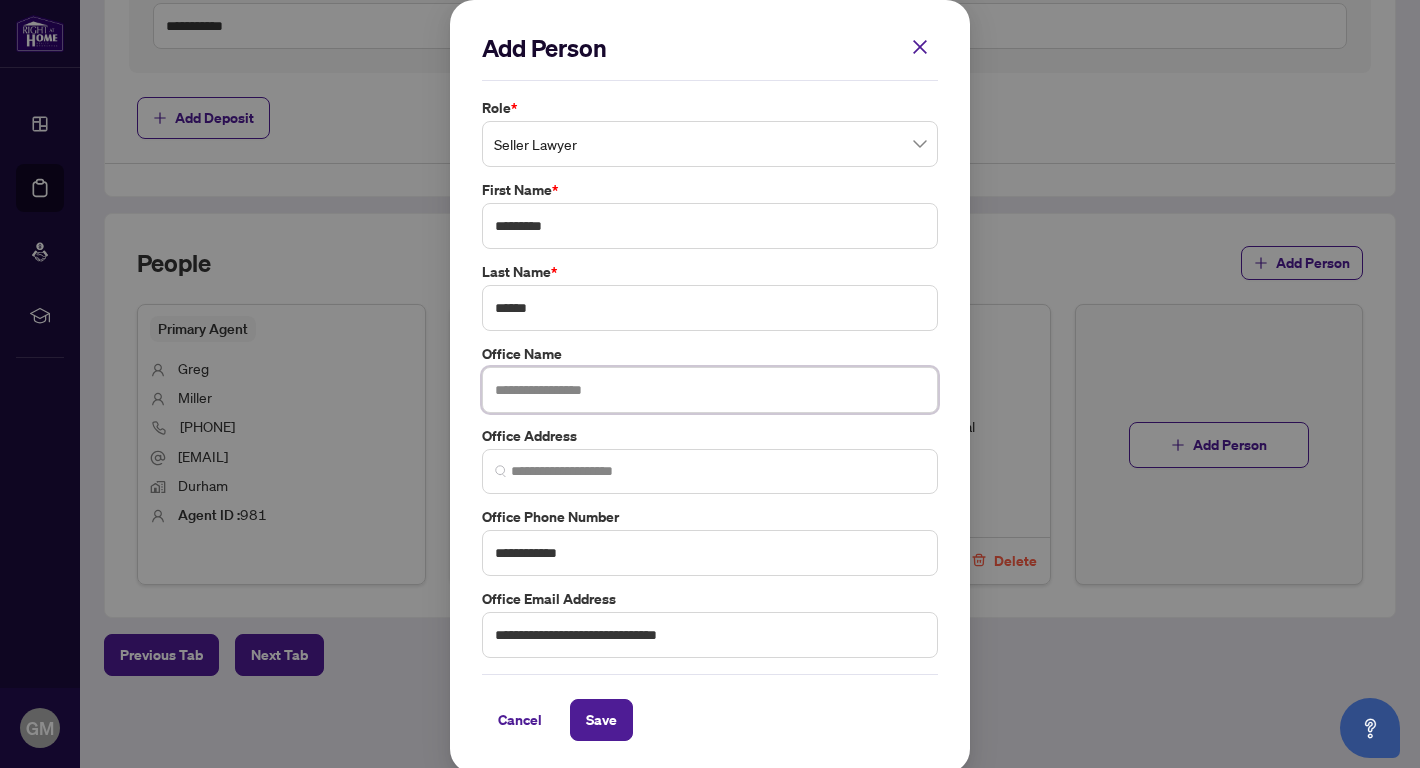 click at bounding box center [710, 390] 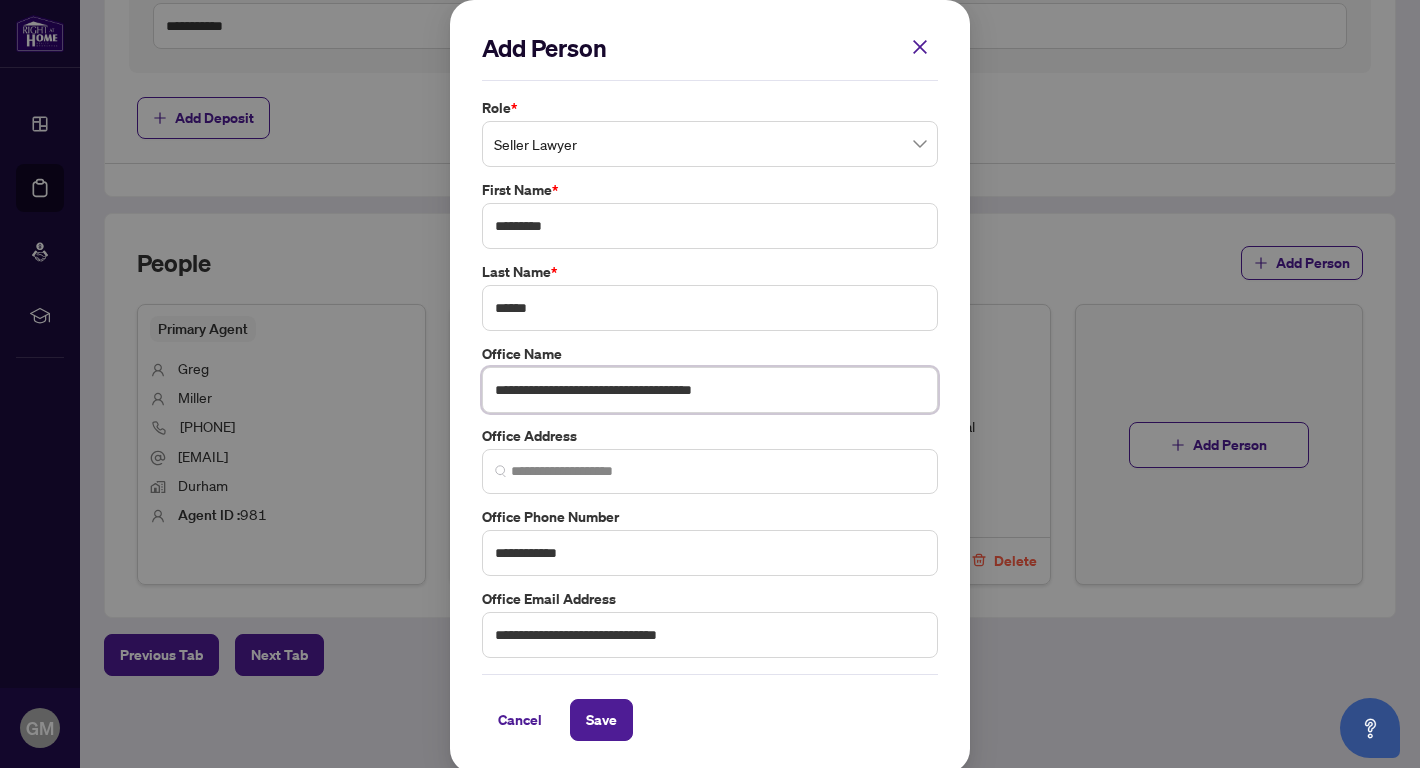click on "**********" at bounding box center [710, 390] 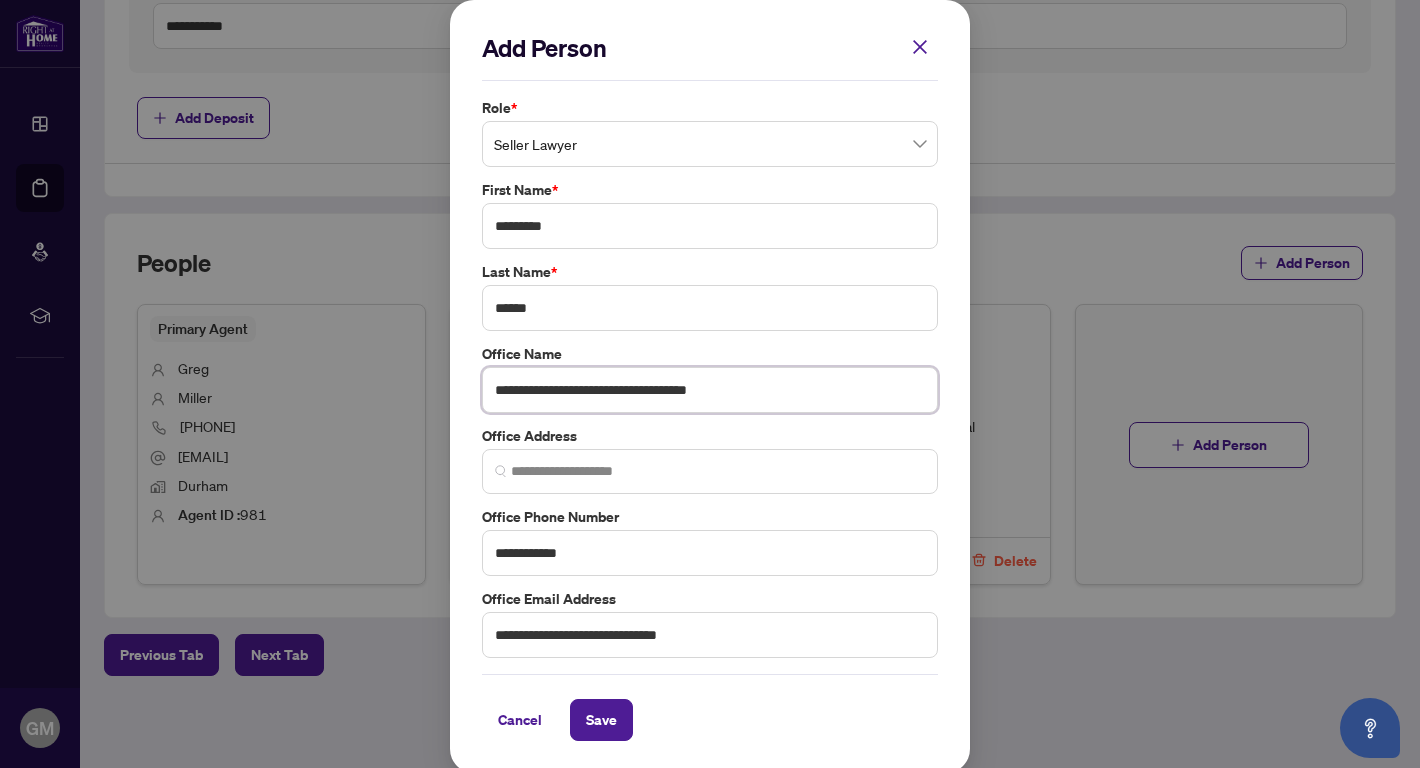 type on "**********" 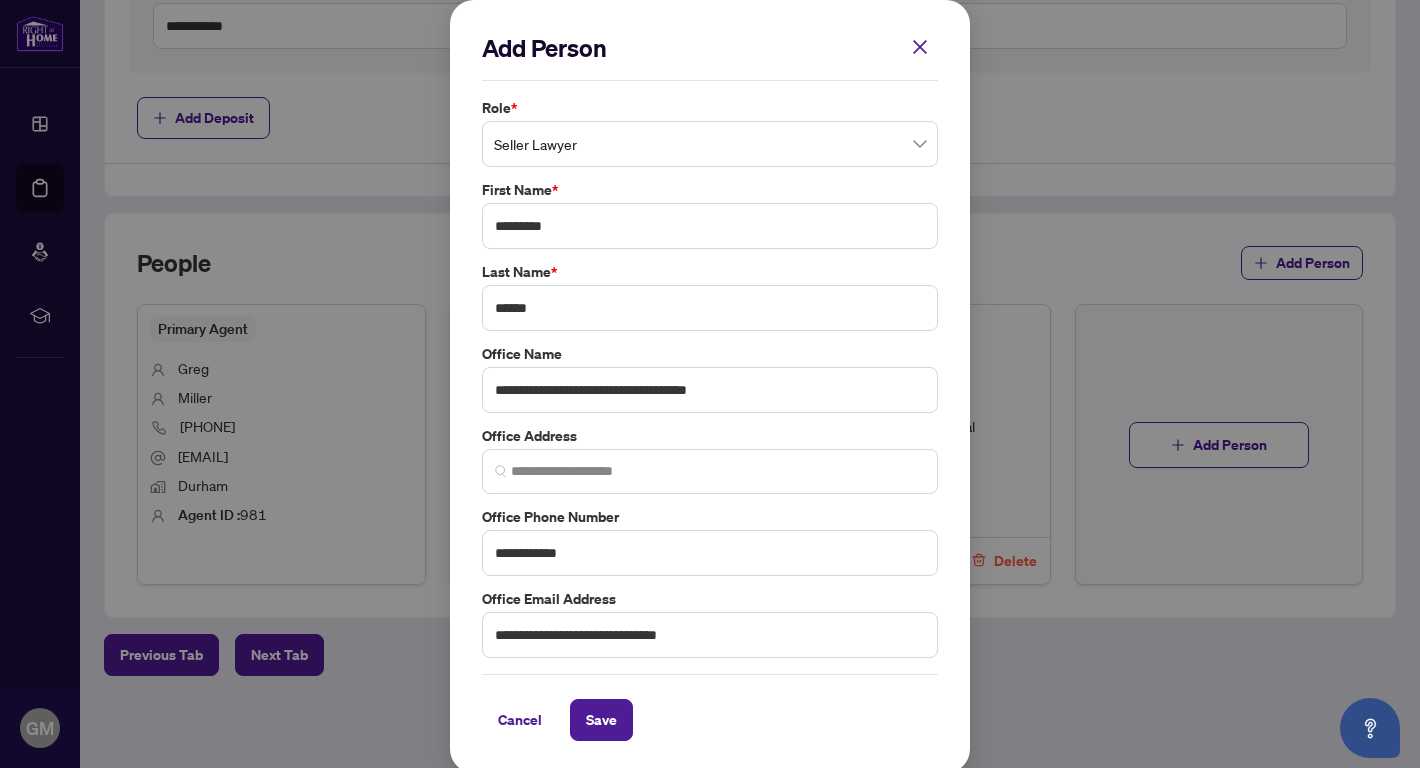 click on "**********" at bounding box center (710, 386) 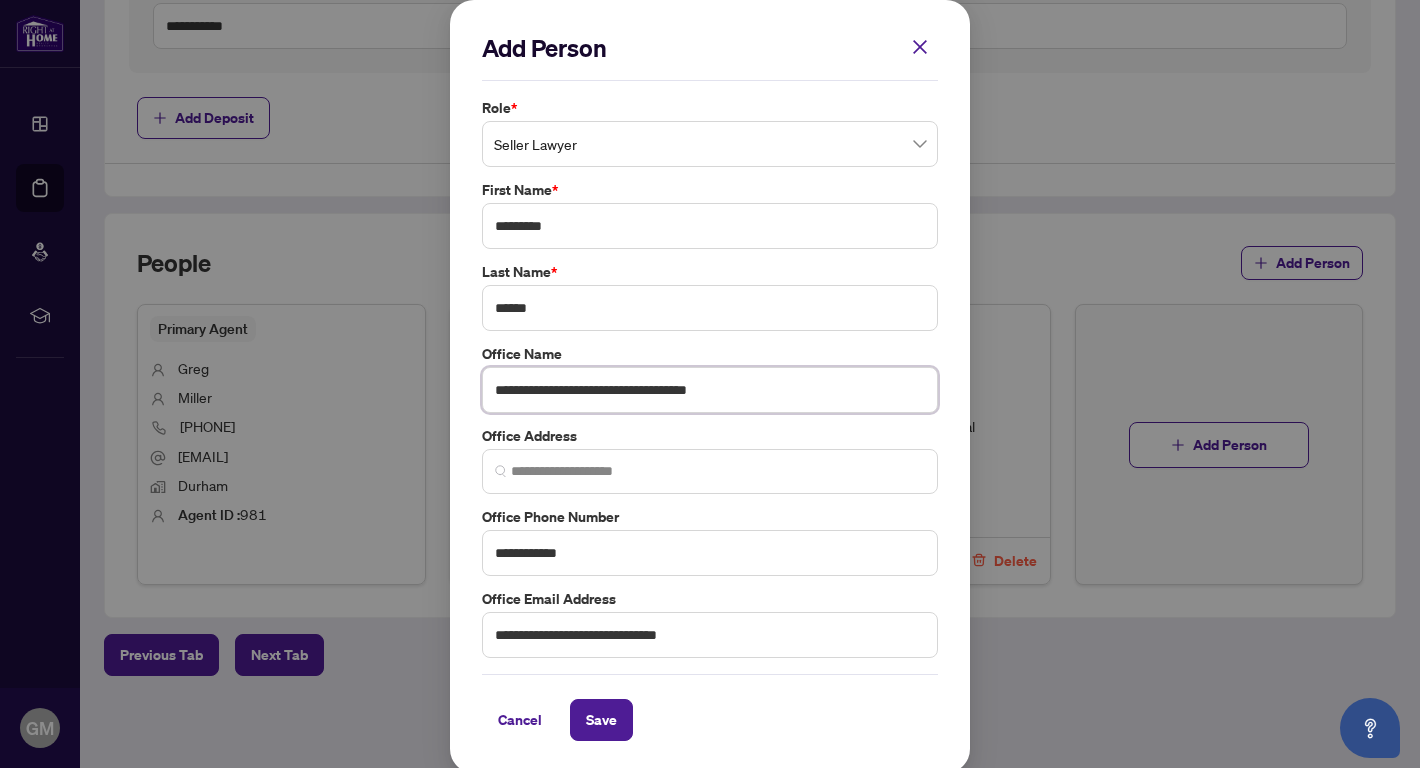 click on "**********" at bounding box center [710, 390] 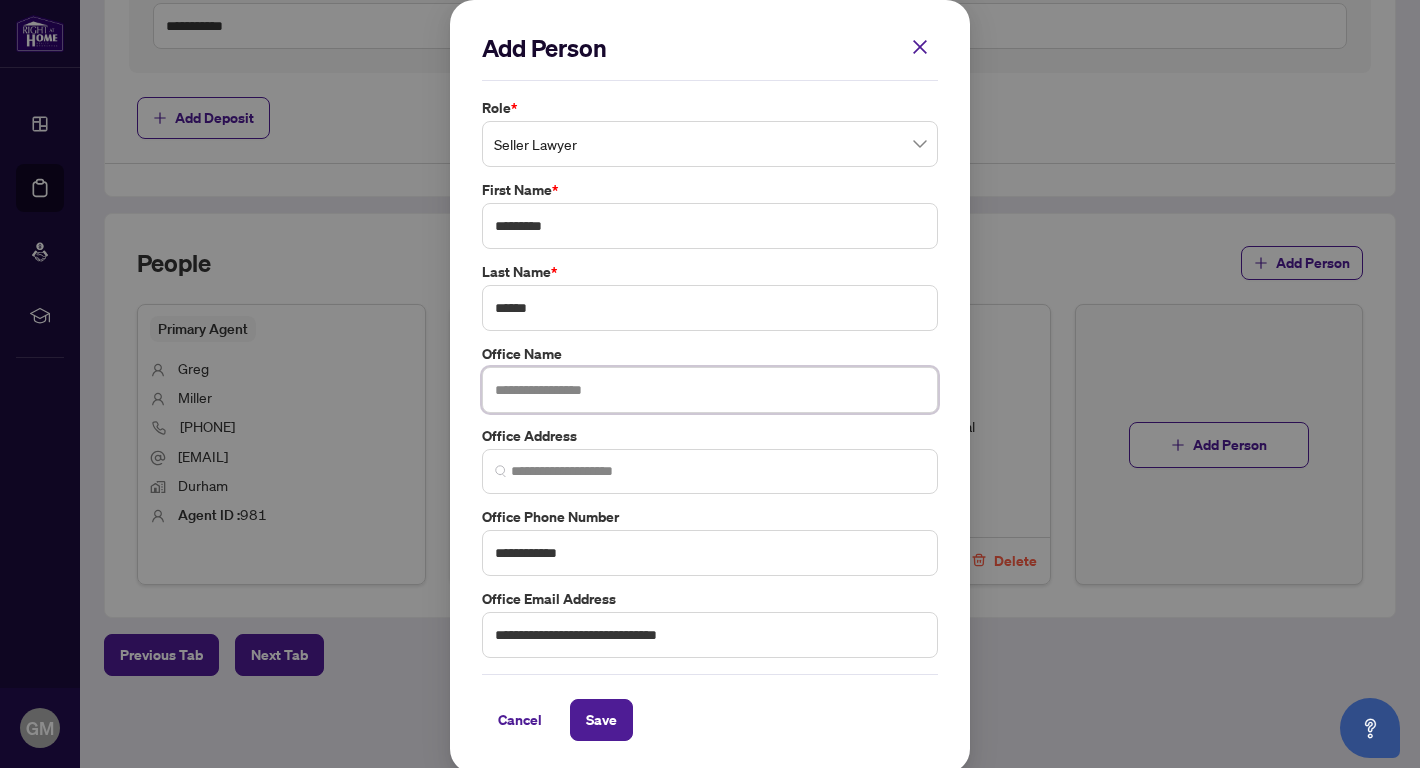 type 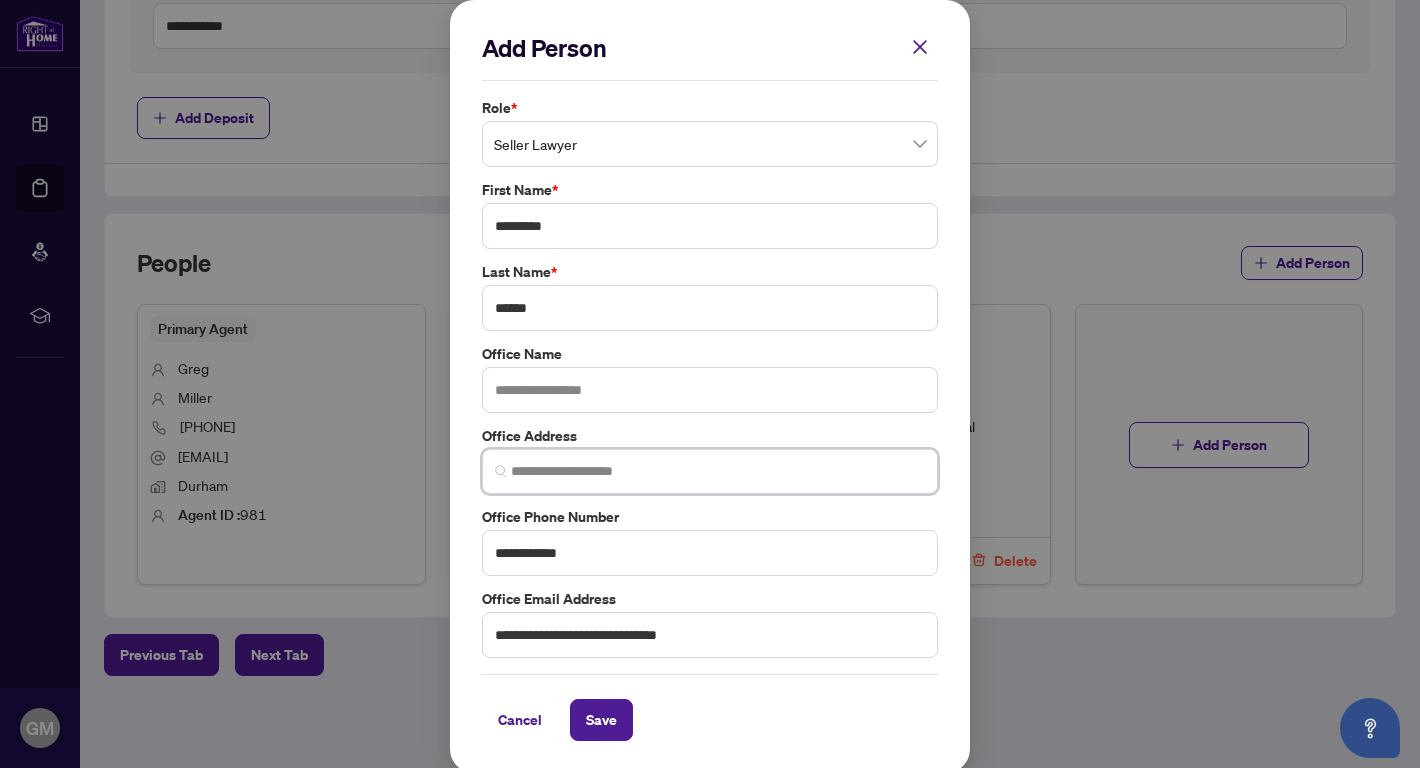 click at bounding box center (718, 471) 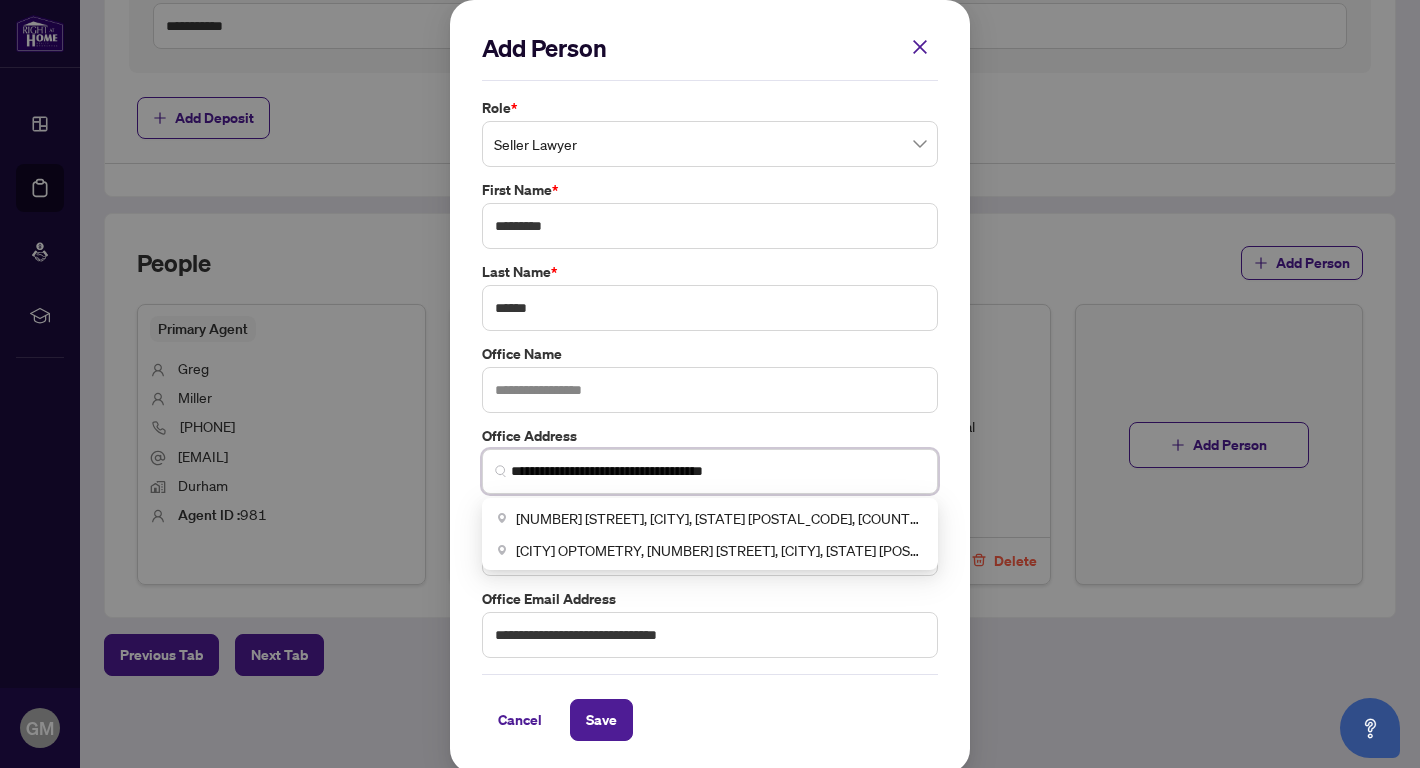 type on "**********" 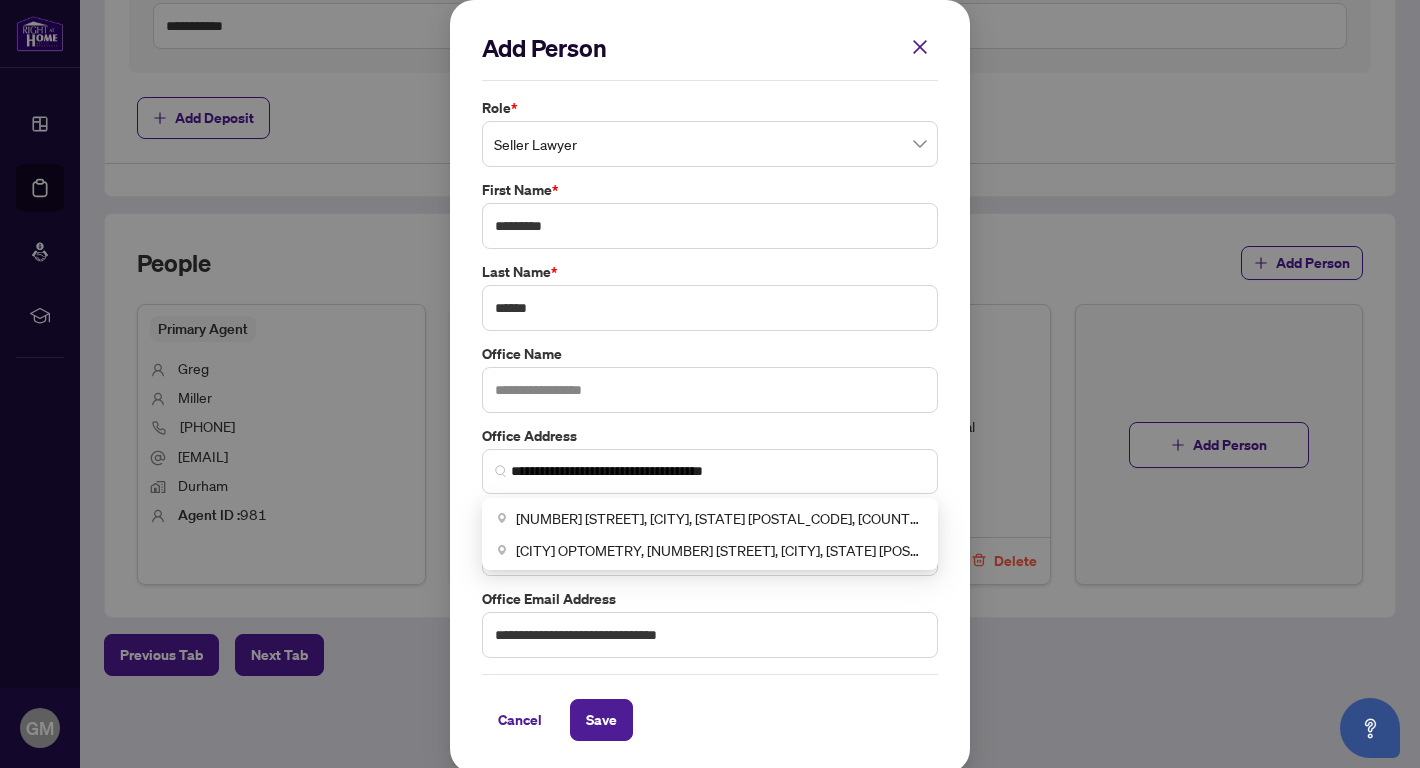 click on "**********" at bounding box center (710, 386) 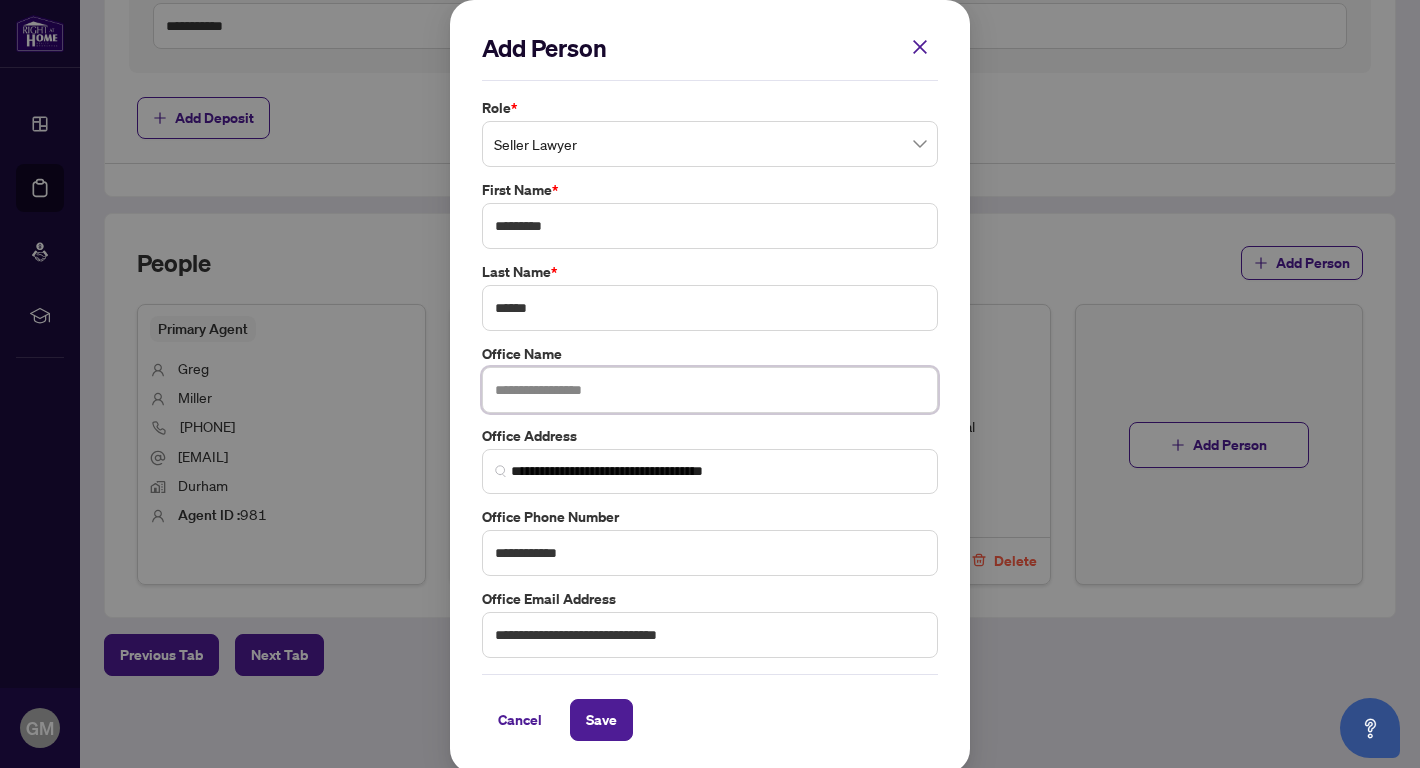 click at bounding box center (710, 390) 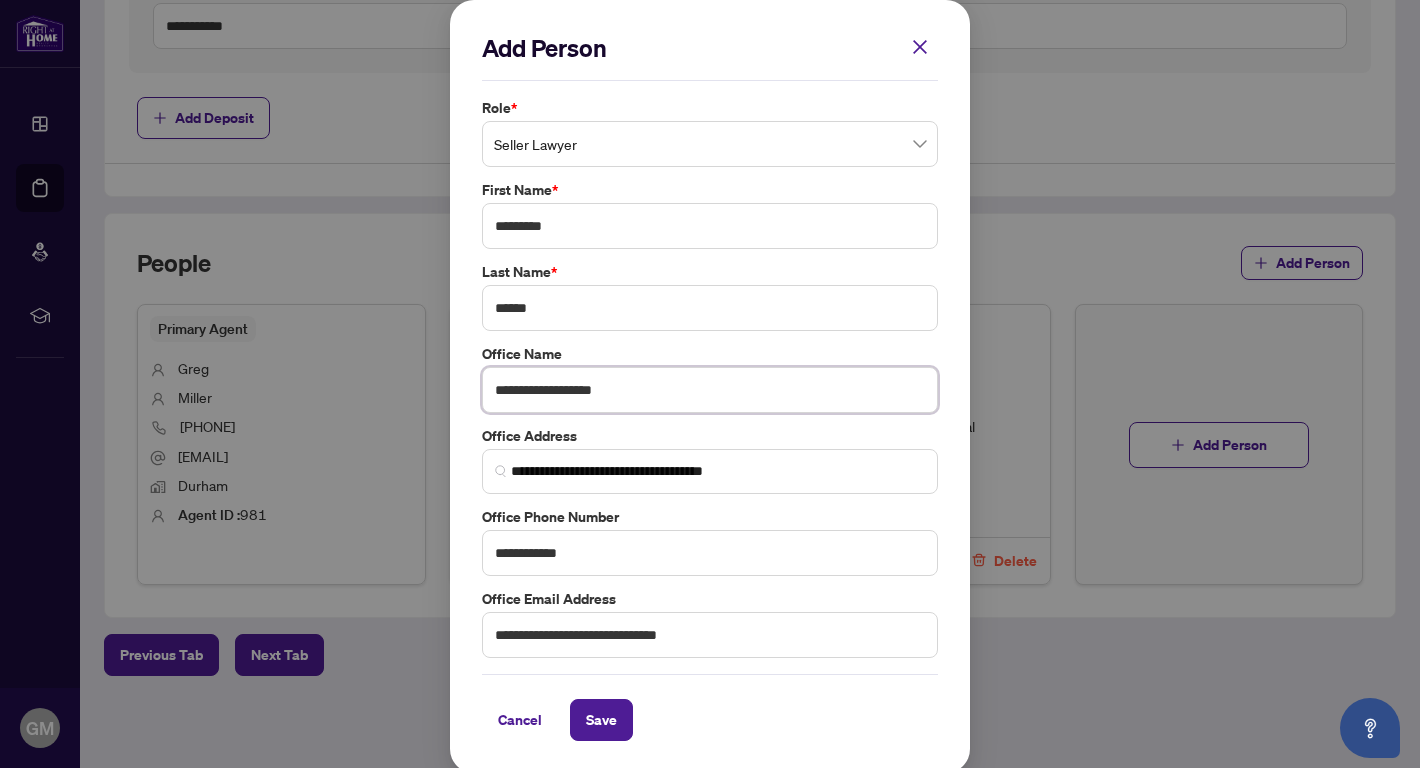 paste on "**********" 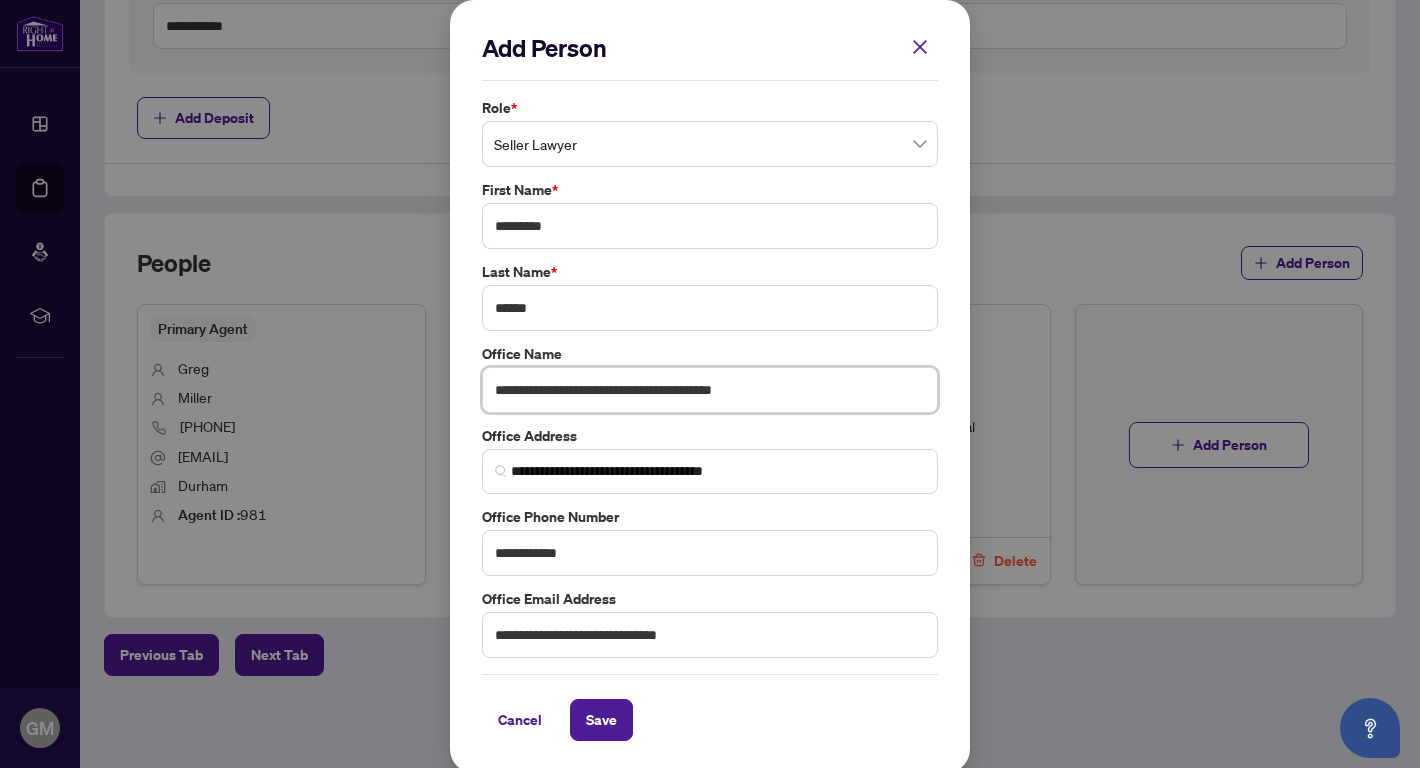 drag, startPoint x: 620, startPoint y: 385, endPoint x: 832, endPoint y: 404, distance: 212.84972 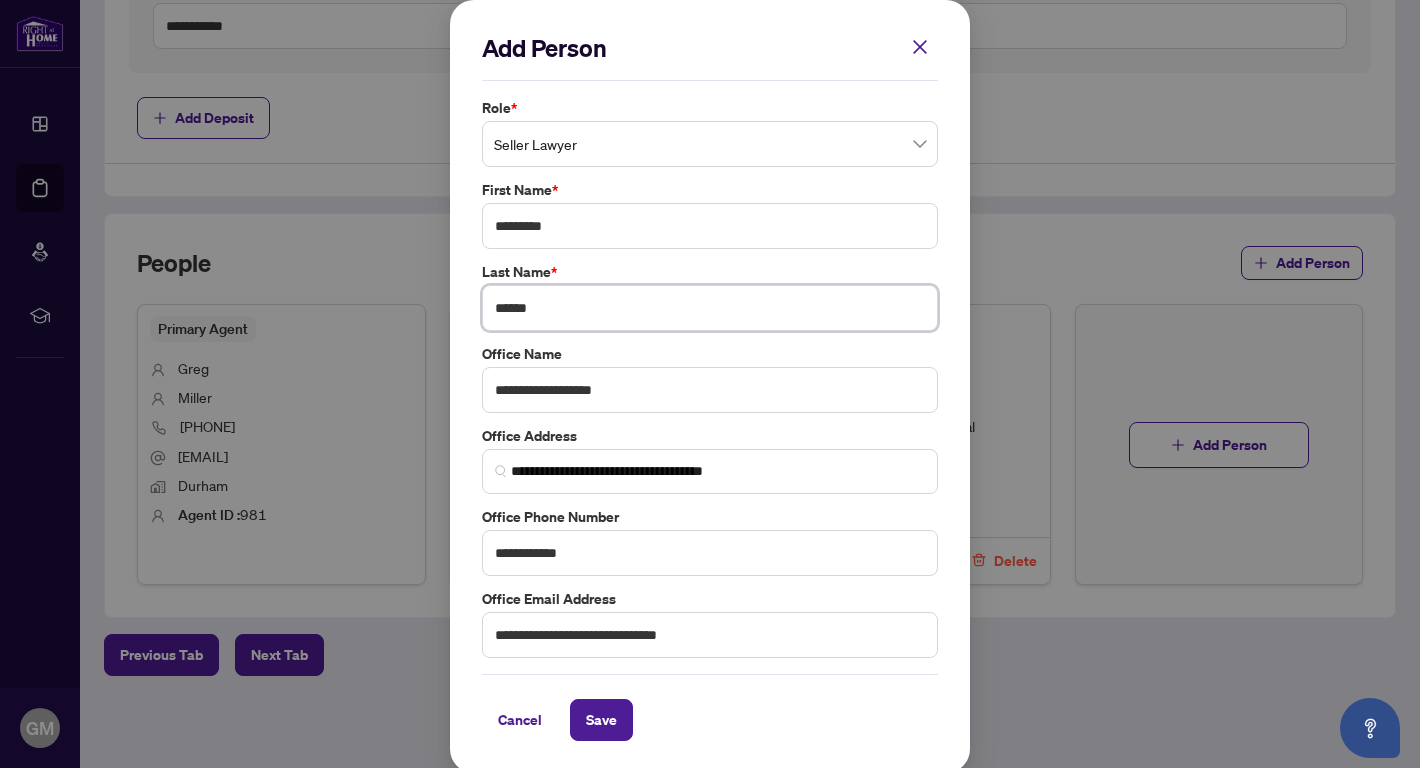 click on "******" at bounding box center (710, 308) 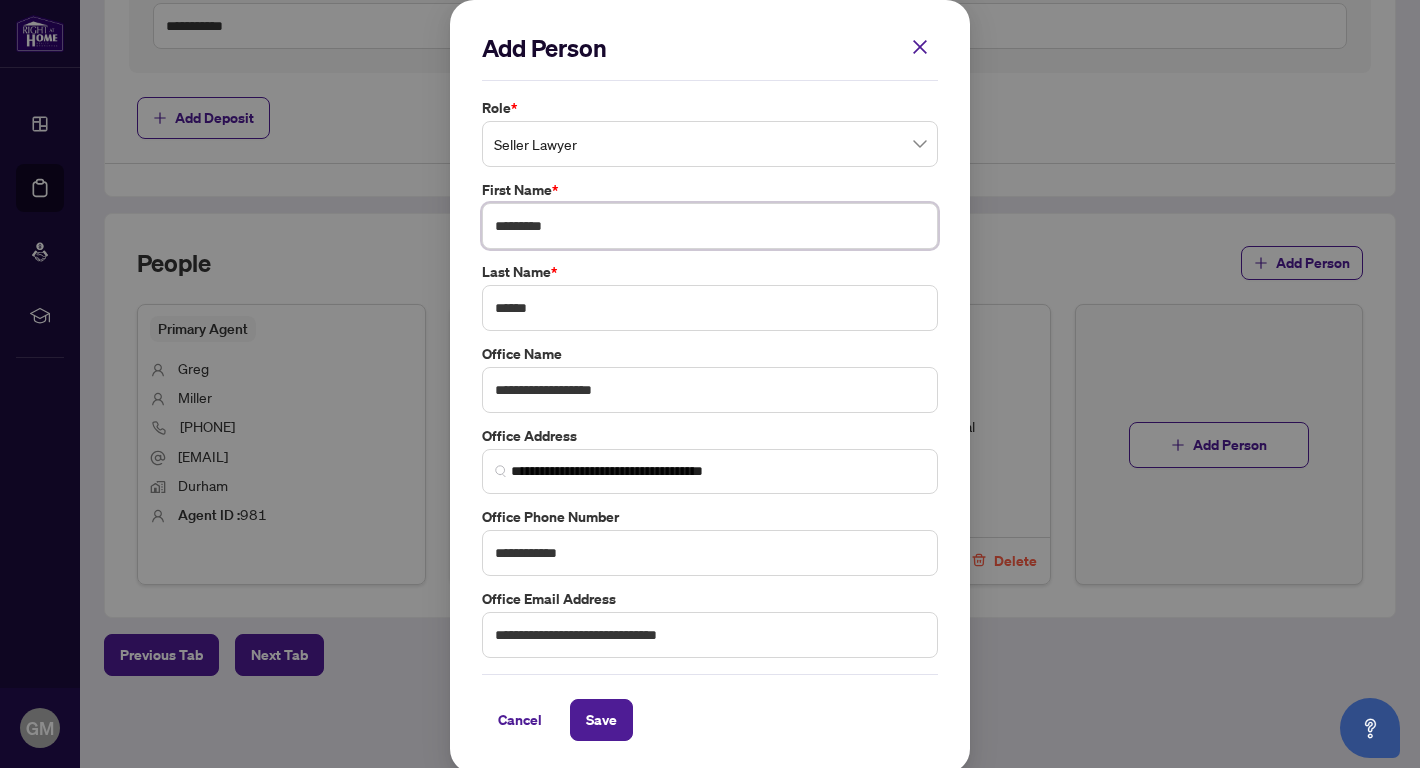 click on "*********" at bounding box center (710, 226) 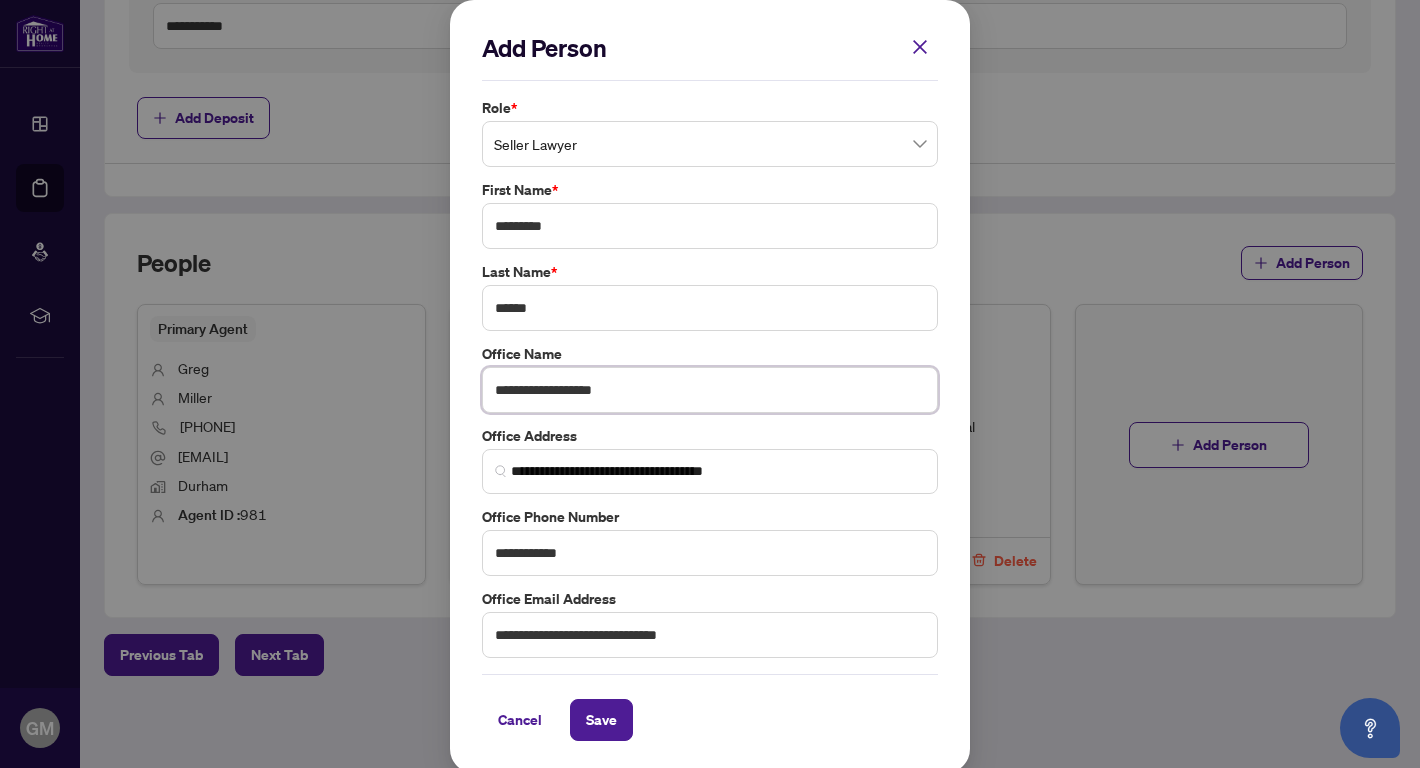 click on "**********" at bounding box center [710, 390] 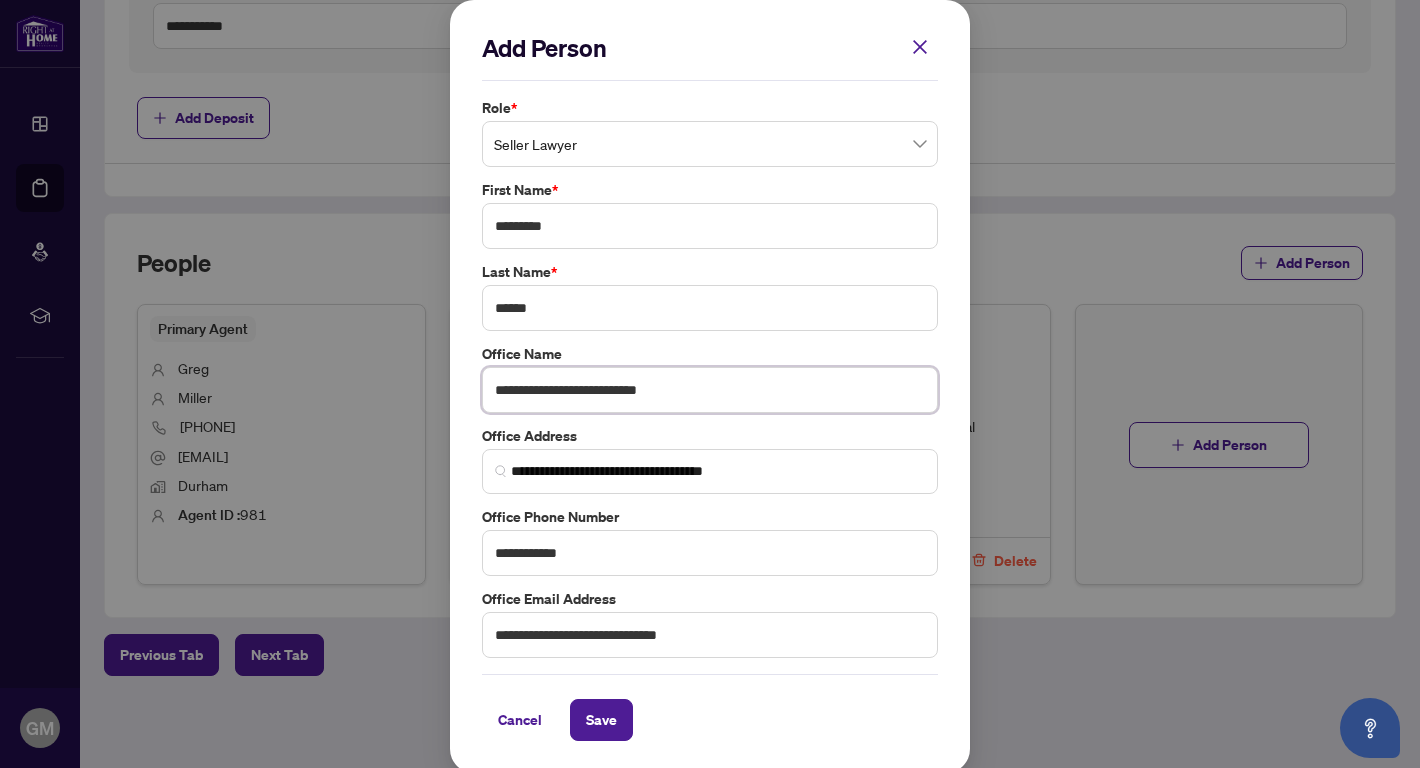 drag, startPoint x: 624, startPoint y: 391, endPoint x: 760, endPoint y: 392, distance: 136.00368 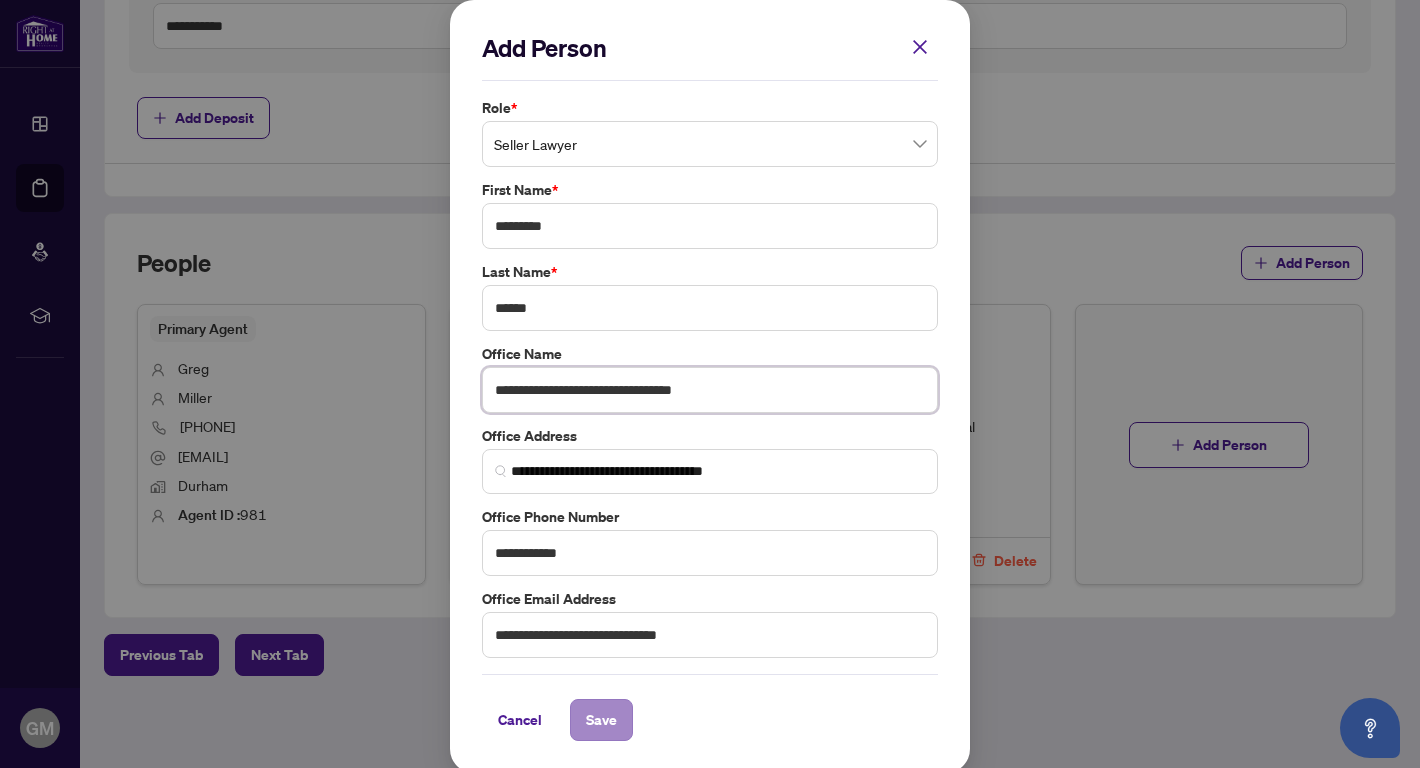 type on "**********" 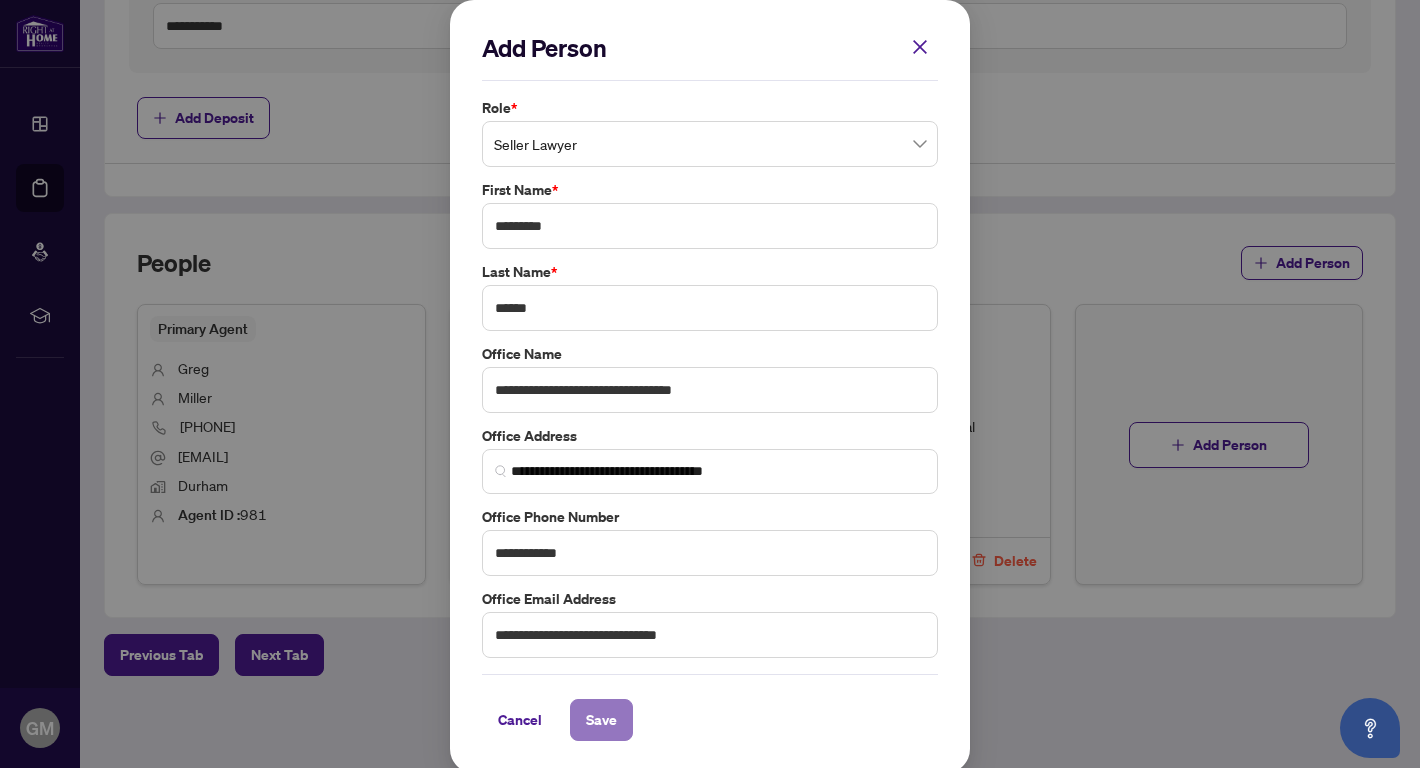 click on "Save" at bounding box center (601, 720) 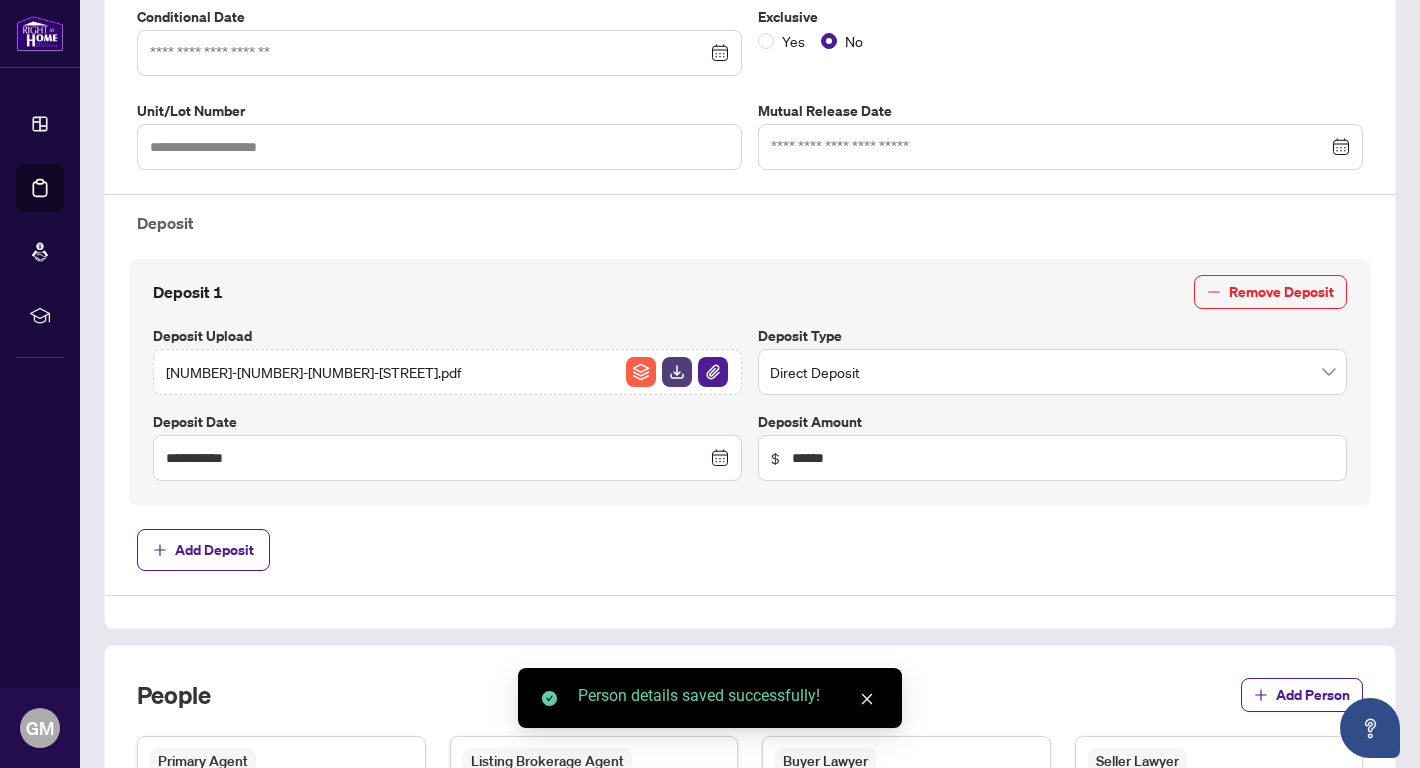 scroll, scrollTop: 0, scrollLeft: 0, axis: both 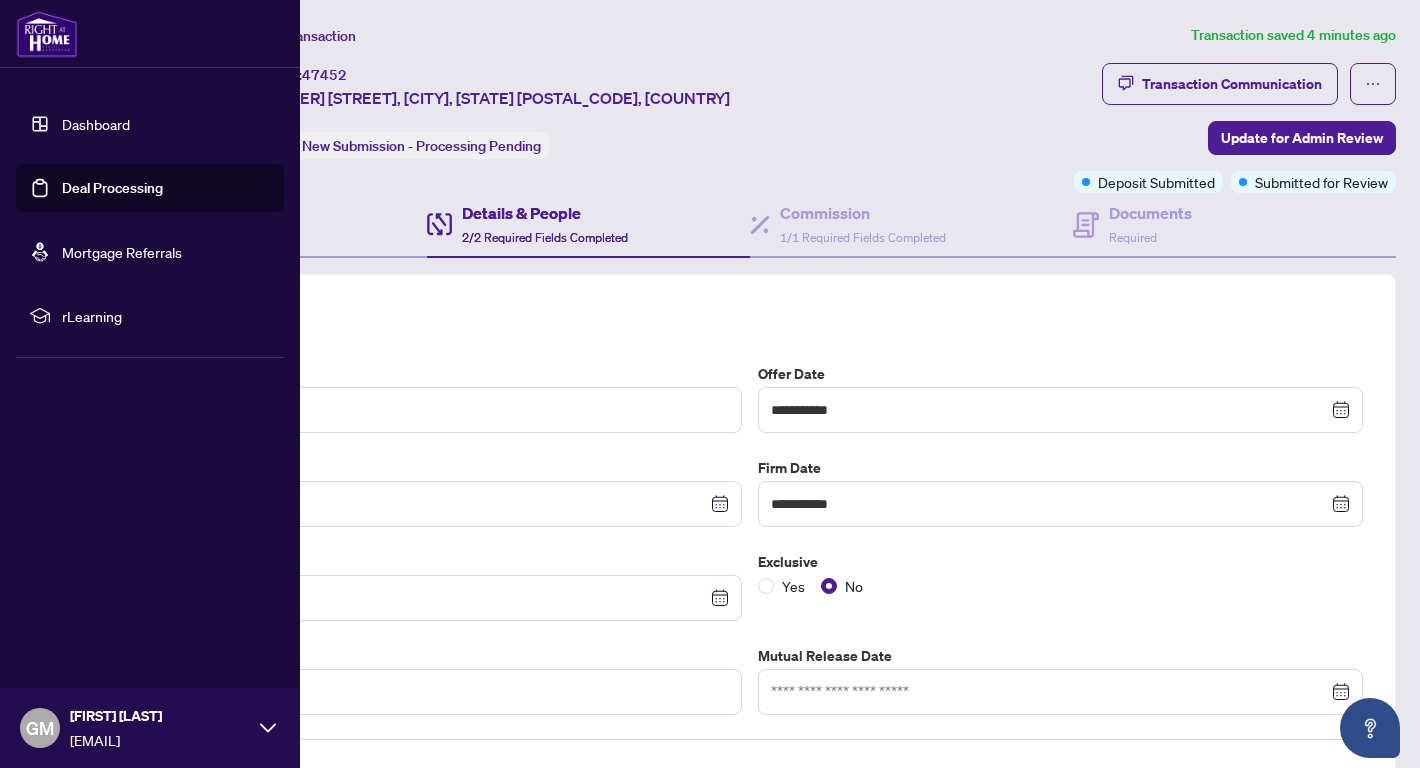 click on "Dashboard" at bounding box center [96, 124] 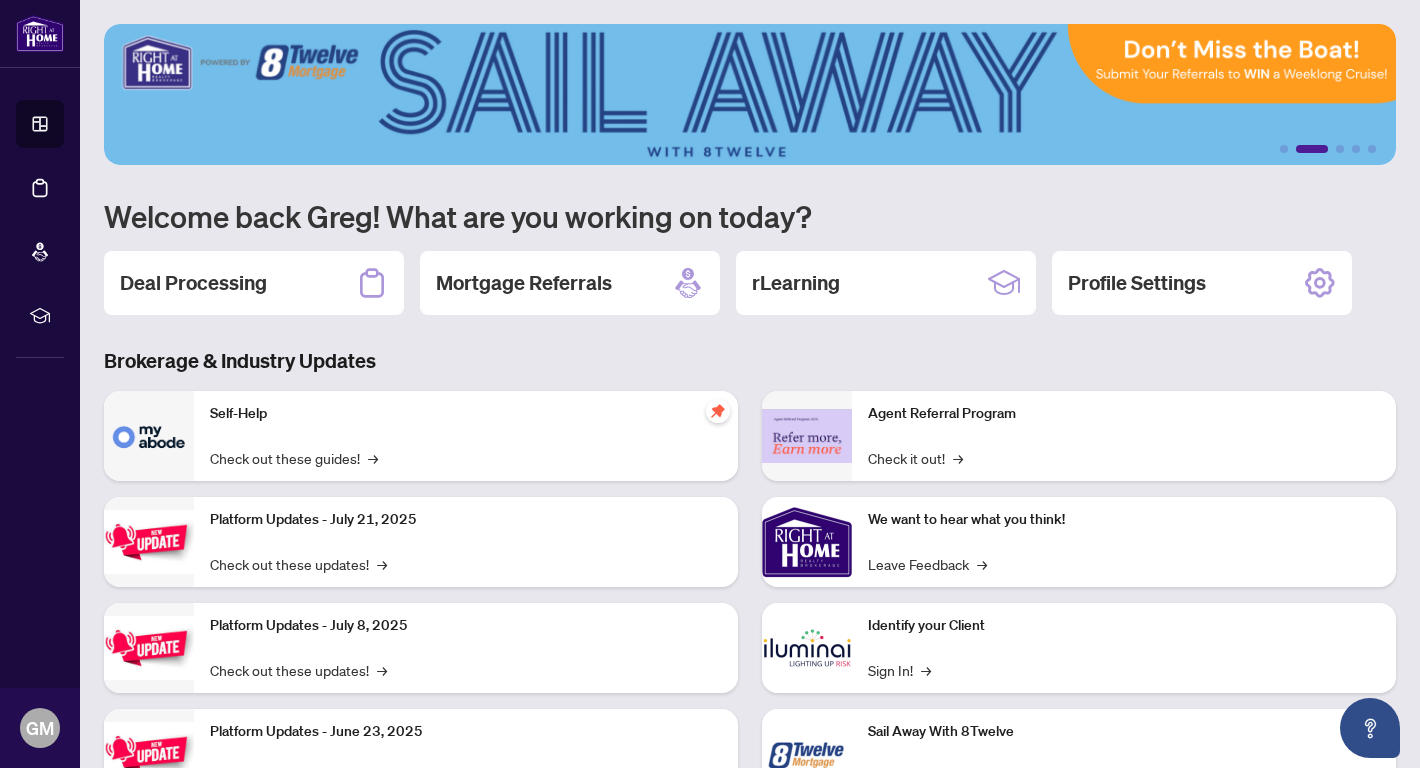 click at bounding box center [750, 94] 